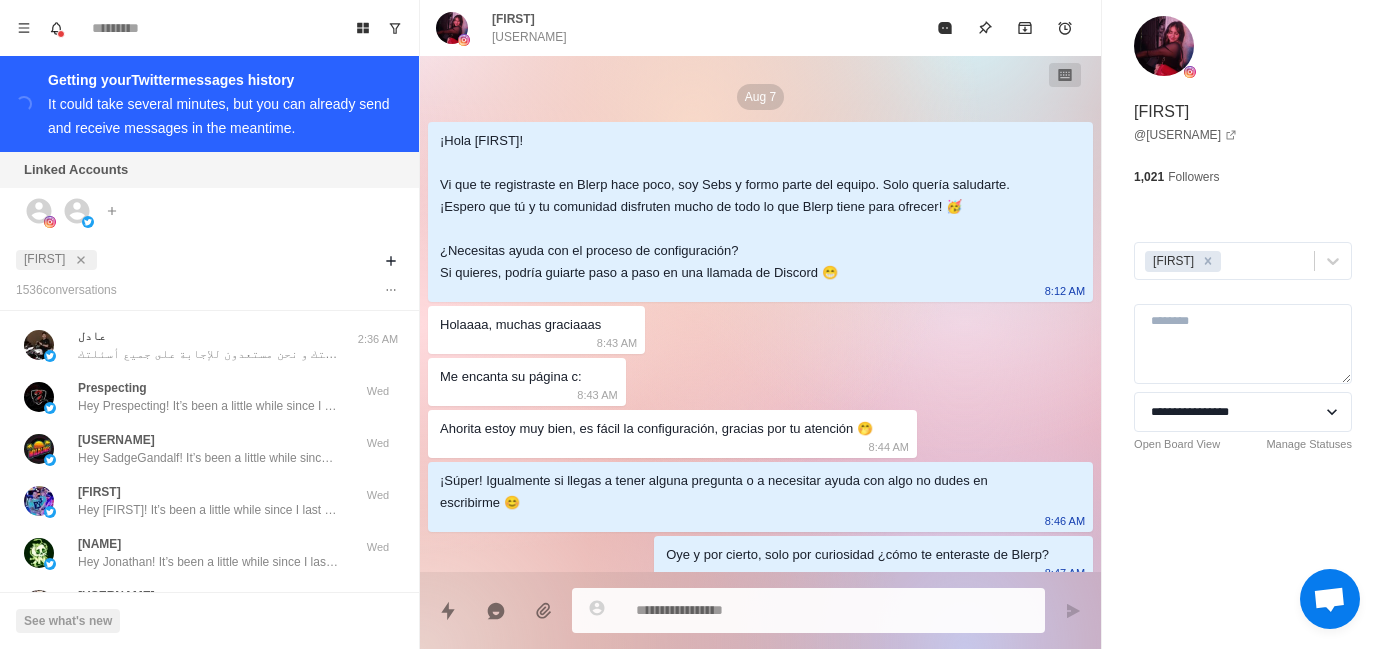 scroll, scrollTop: 0, scrollLeft: 0, axis: both 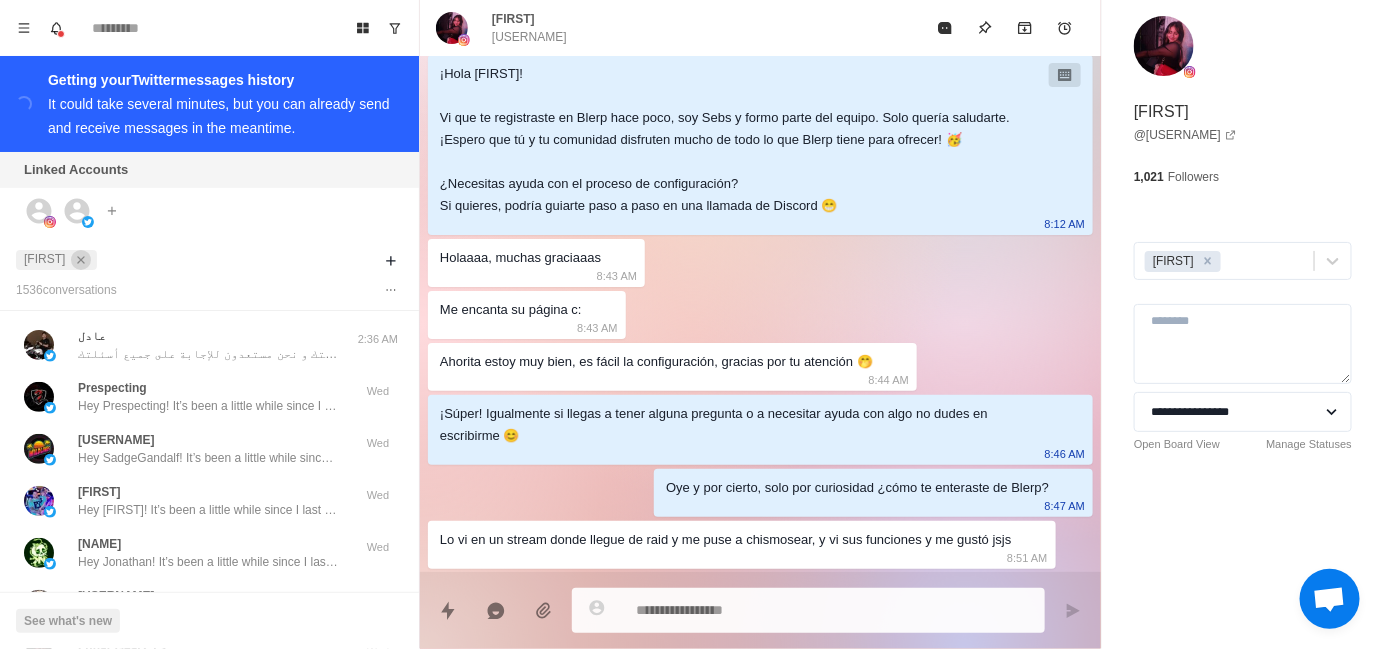 click 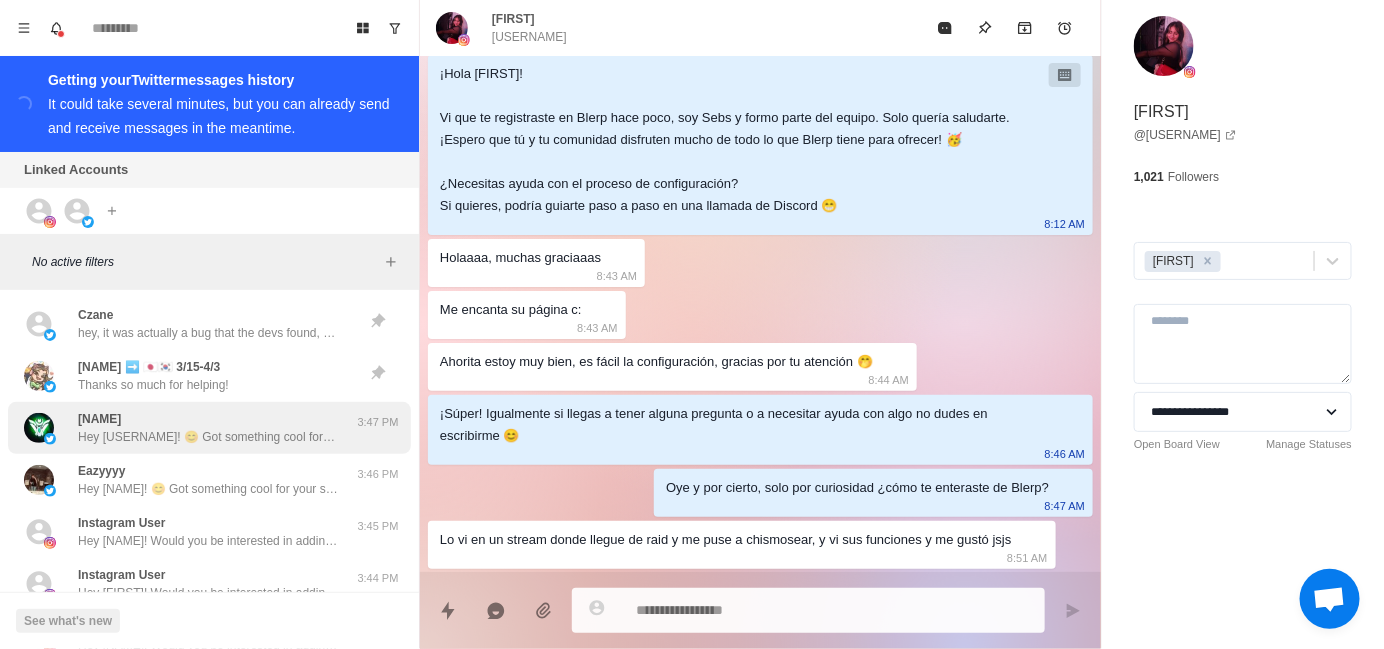 click on "Hey [USERNAME]! 😊
Got something cool for your stream that could seriously level up audience interaction – AI Text-to-Speech (TTS)! 🔊 You’ll get access to a ton of AI voices to choose from. Plus, you can even add your own AI voice if you want to keep that personal touch. 🎮
If that sounds like something you'd want to add, let me know! I can help you get set up quickly or you can head over here to check it out yourself: https://t.co/T4v7iY0a6s" at bounding box center (208, 437) 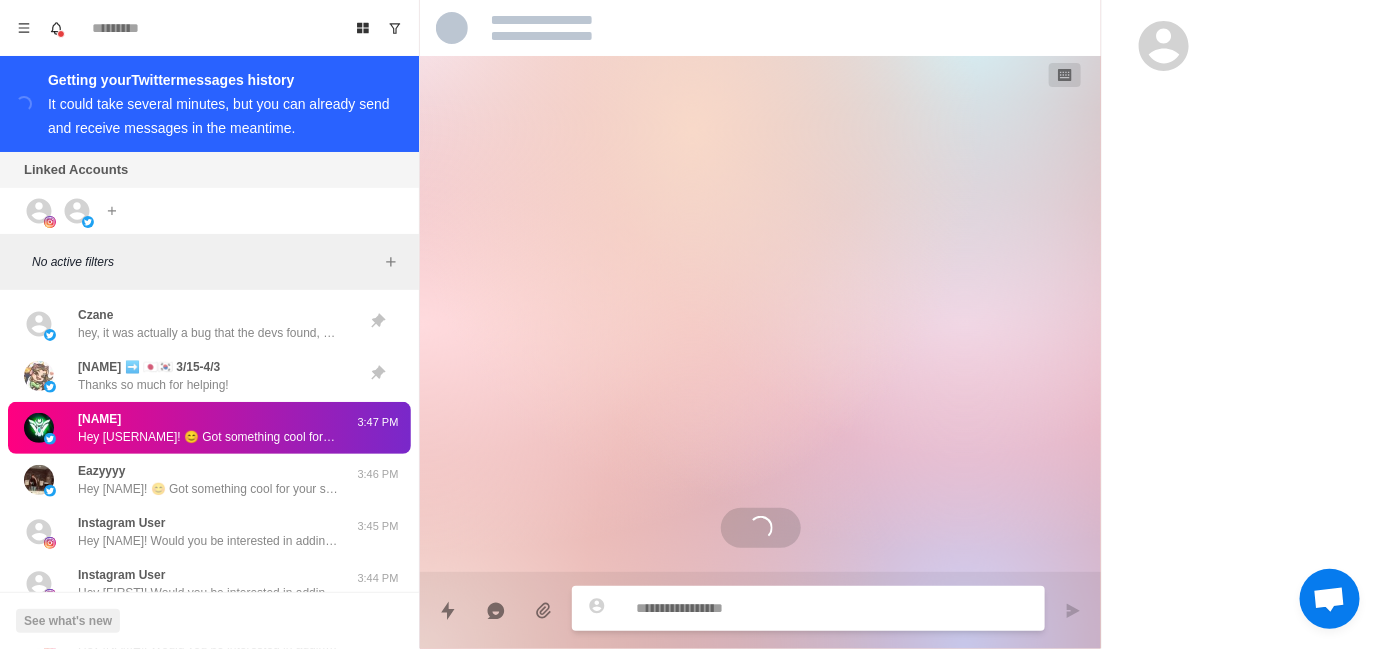 scroll, scrollTop: 0, scrollLeft: 0, axis: both 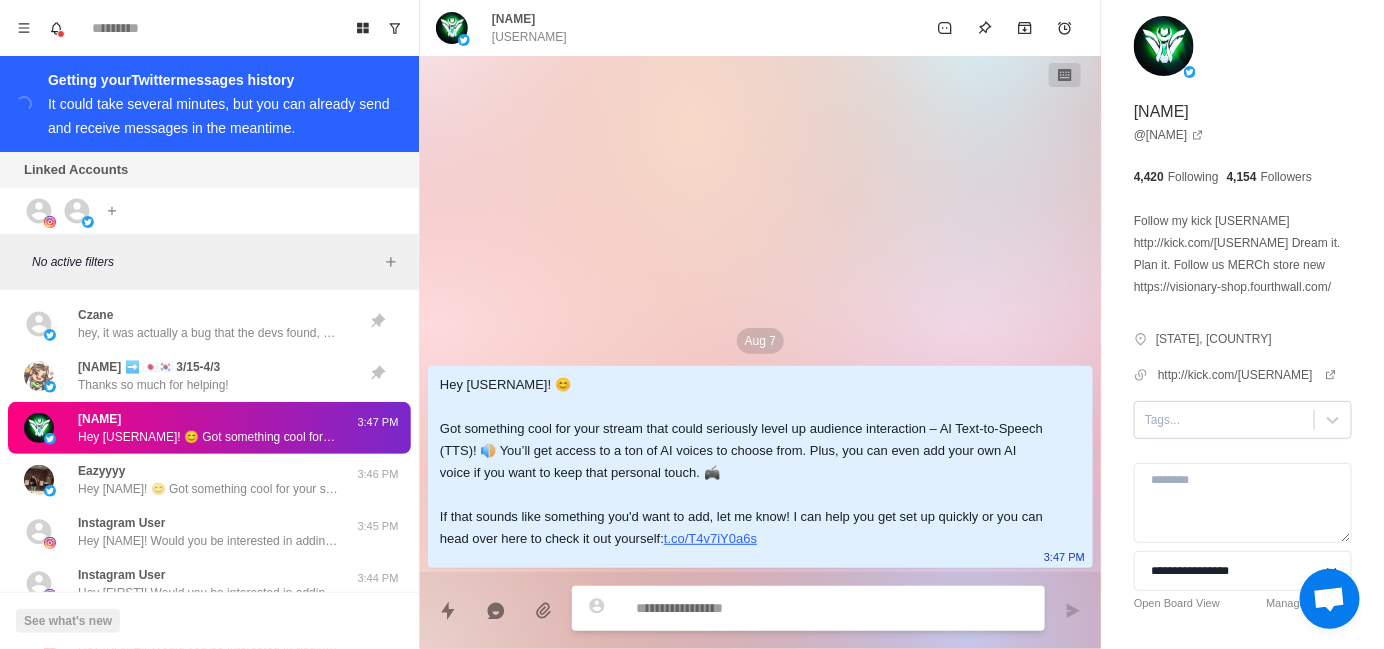 click at bounding box center [1224, 420] 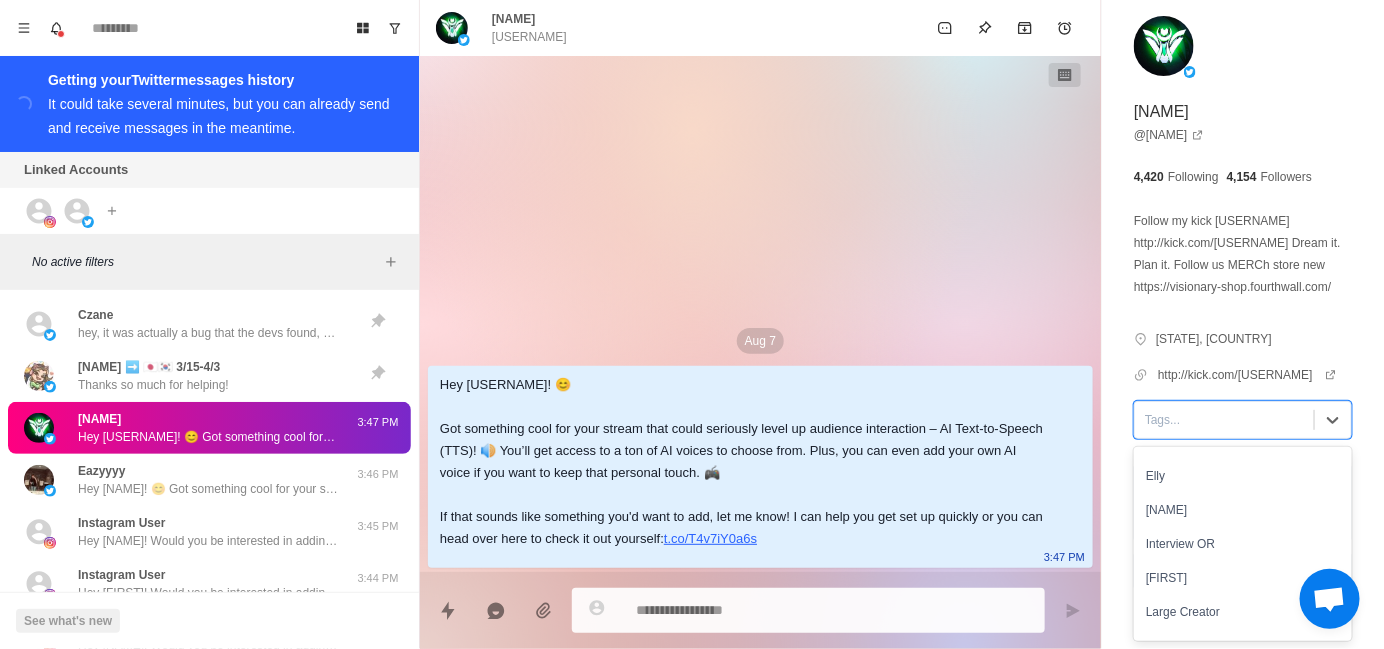 scroll, scrollTop: 100, scrollLeft: 0, axis: vertical 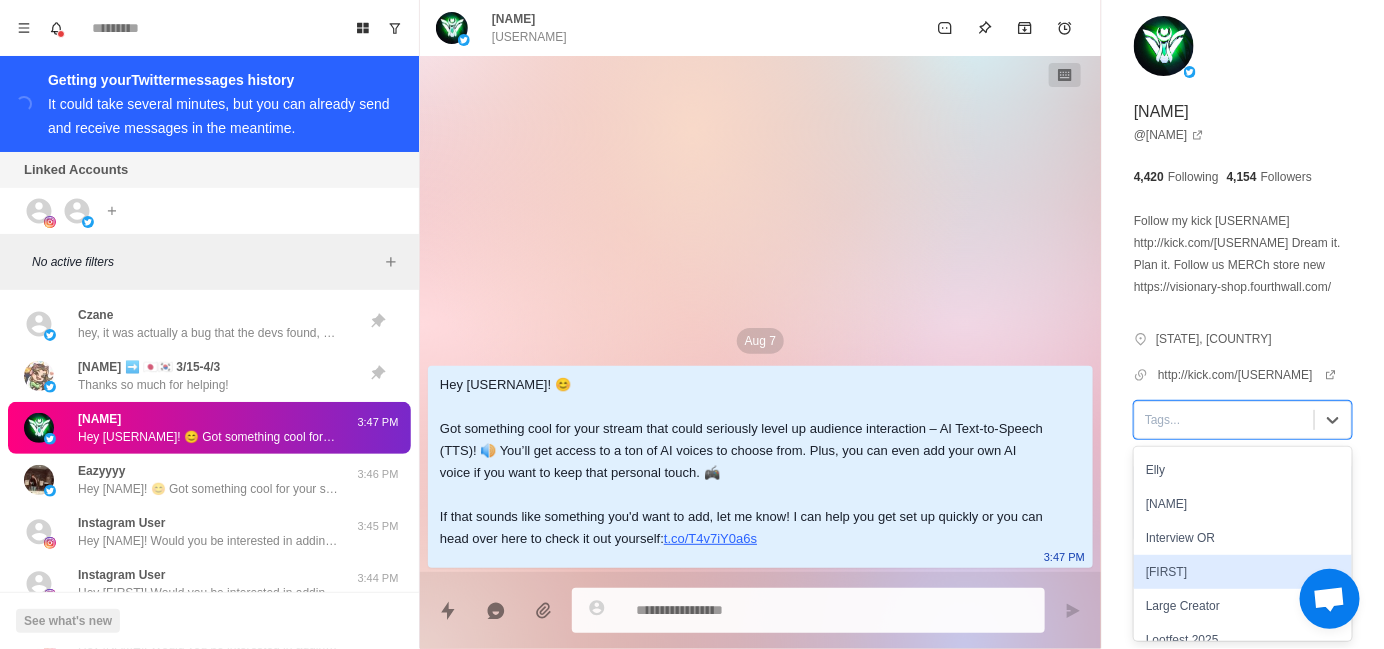 click on "[FIRST]" at bounding box center [1243, 572] 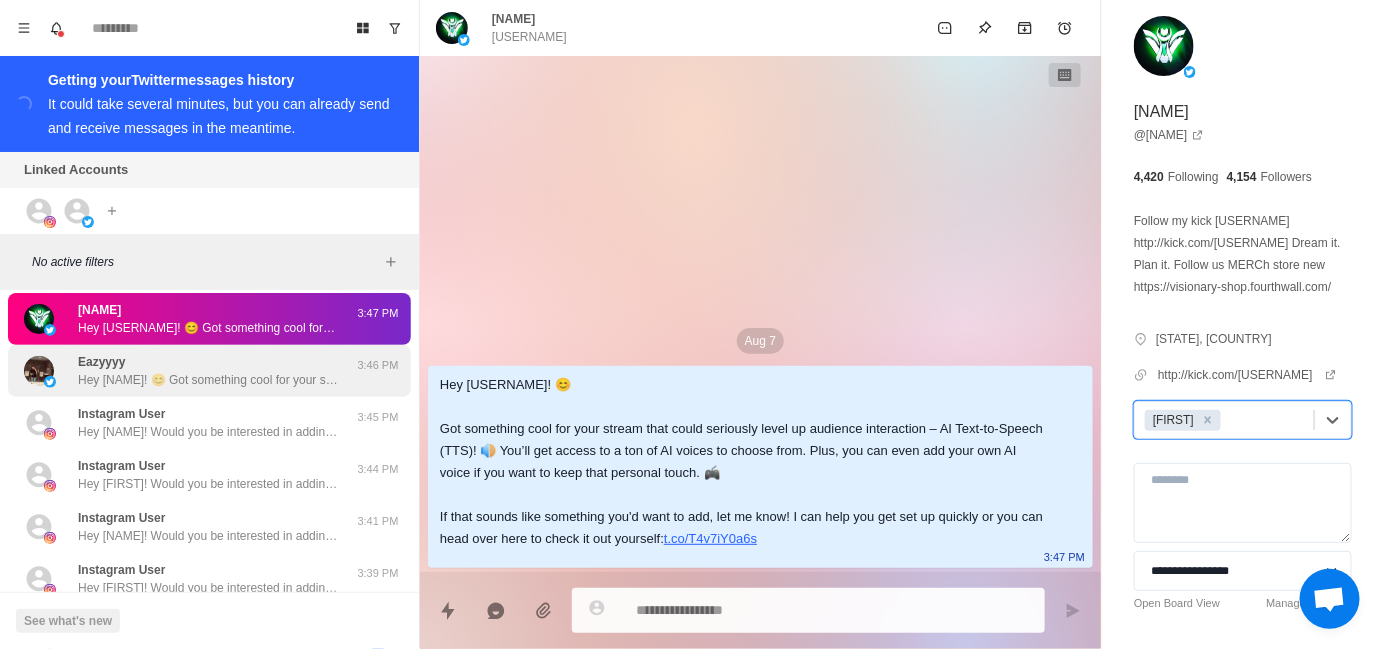scroll, scrollTop: 100, scrollLeft: 0, axis: vertical 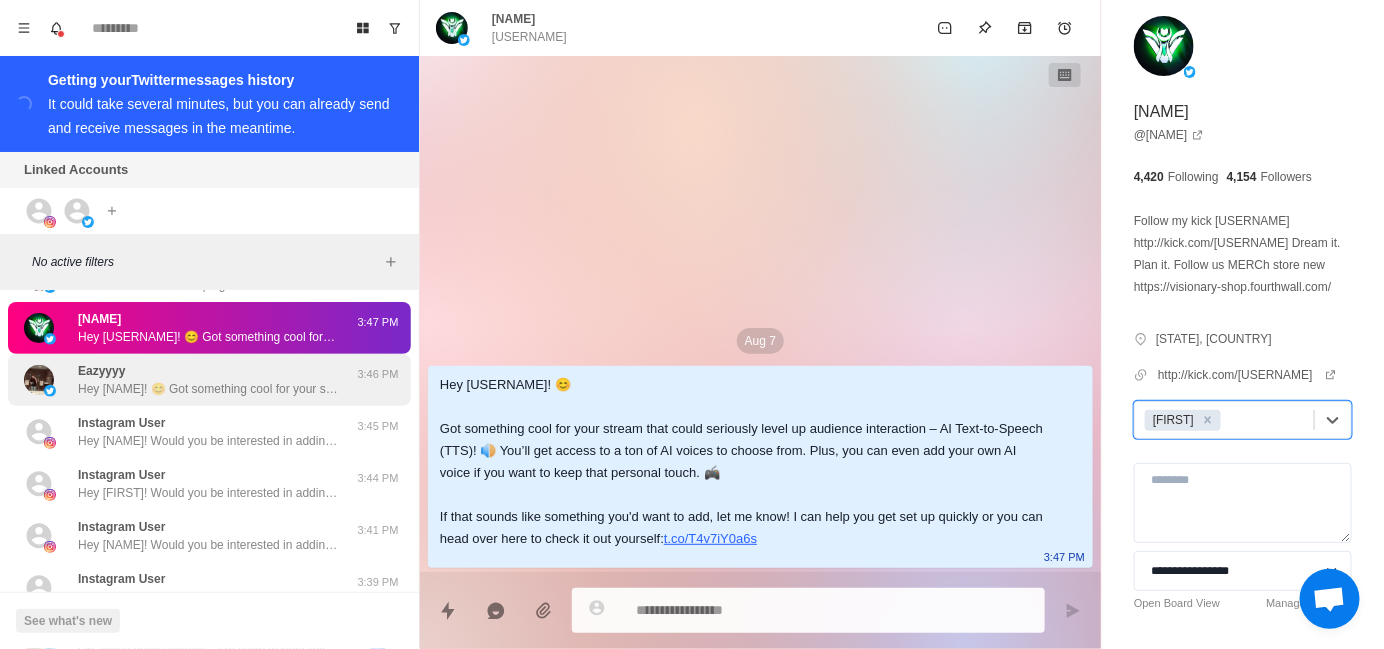 click on "Hey [NAME]! 😊
Got something cool for your stream that could seriously level up audience interaction – AI Text-to-Speech (TTS)! 🔊 You’ll get access to a ton of AI voices to choose from. Plus, you can even add your own AI voice if you want to keep that personal touch. 🎮
If that sounds like something you'd want to add, let me know! I can help you get set up quickly or you can head over here to check it out yourself: https://t.co/T4v7iY0a6s" at bounding box center [208, 380] 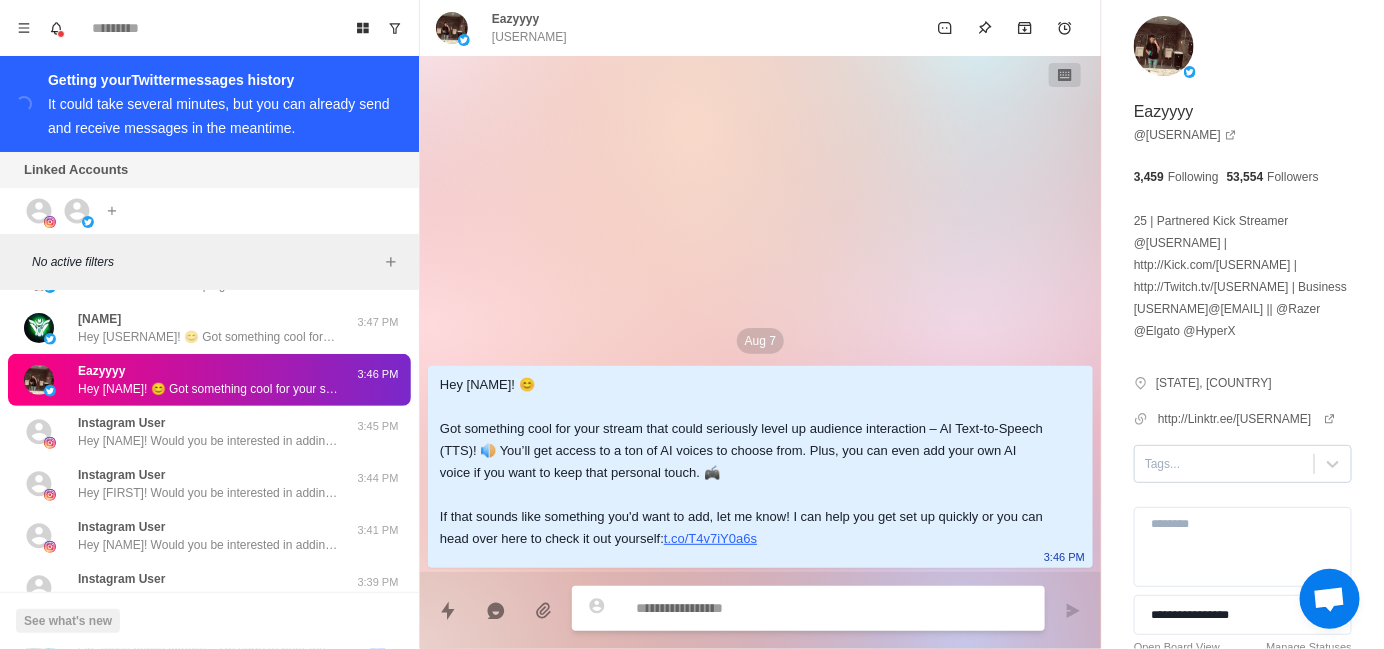 click at bounding box center (1224, 464) 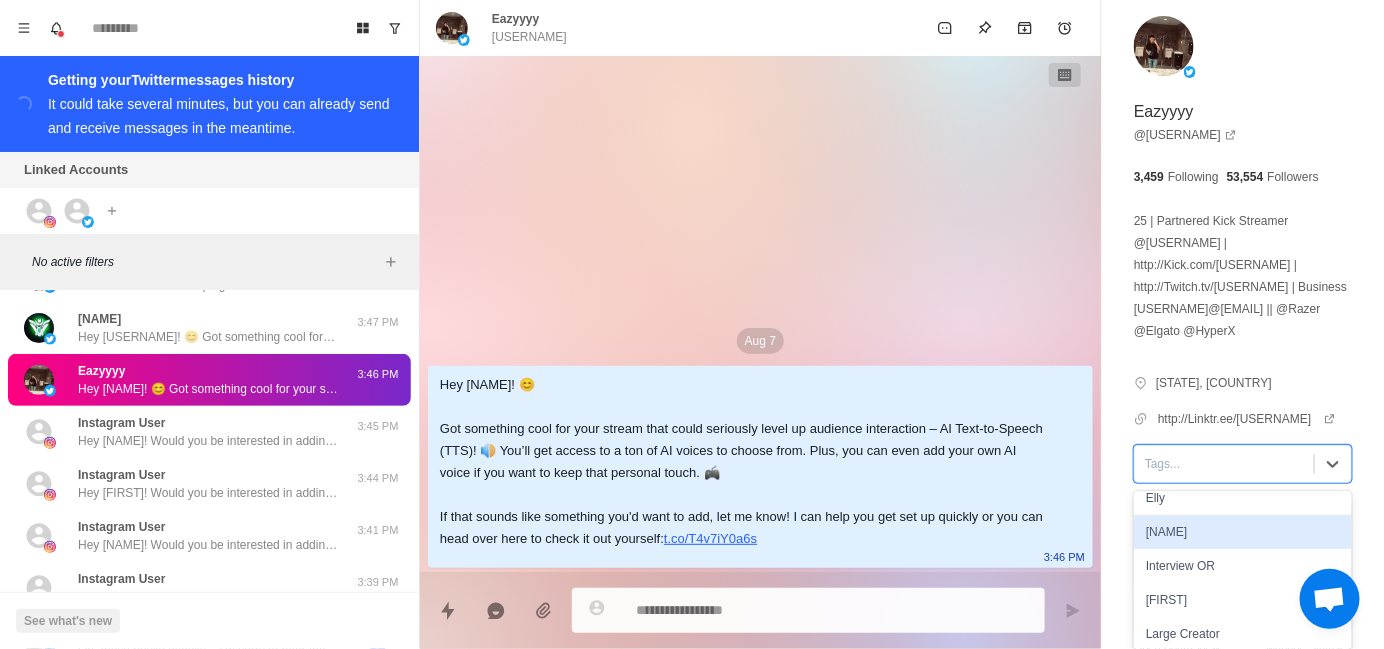 scroll, scrollTop: 200, scrollLeft: 0, axis: vertical 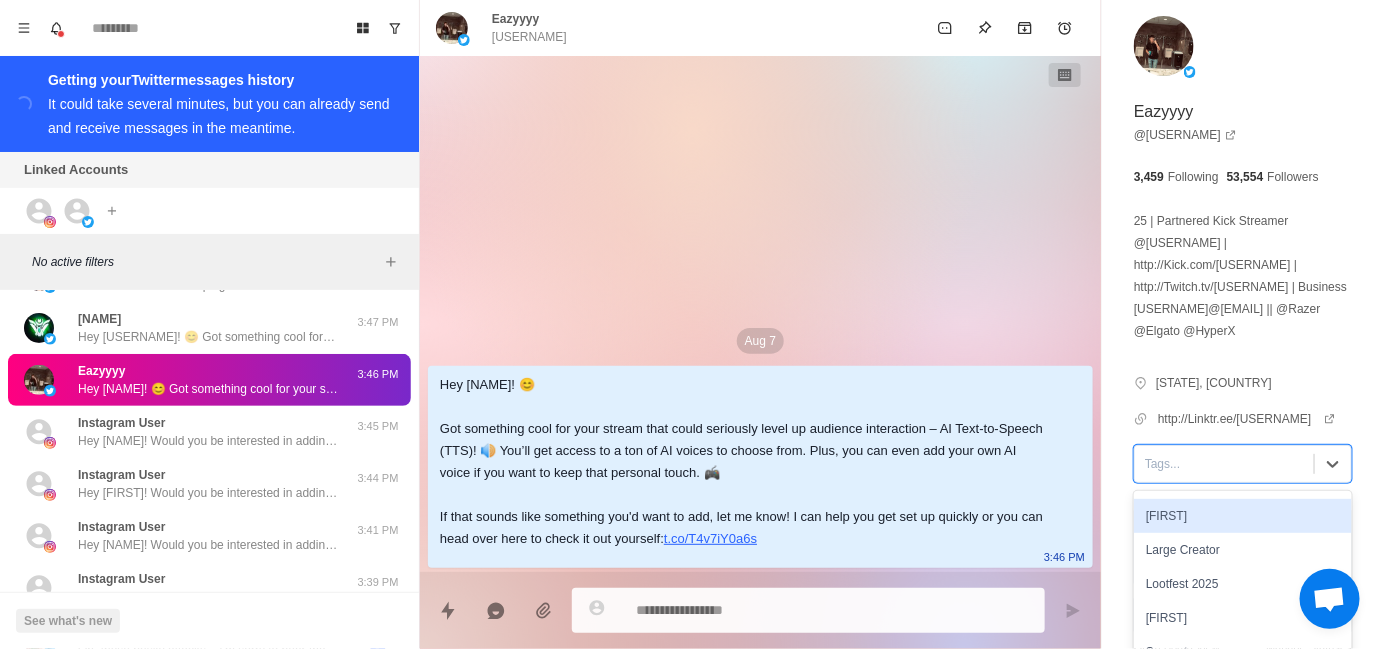 click on "[FIRST]" at bounding box center [1243, 516] 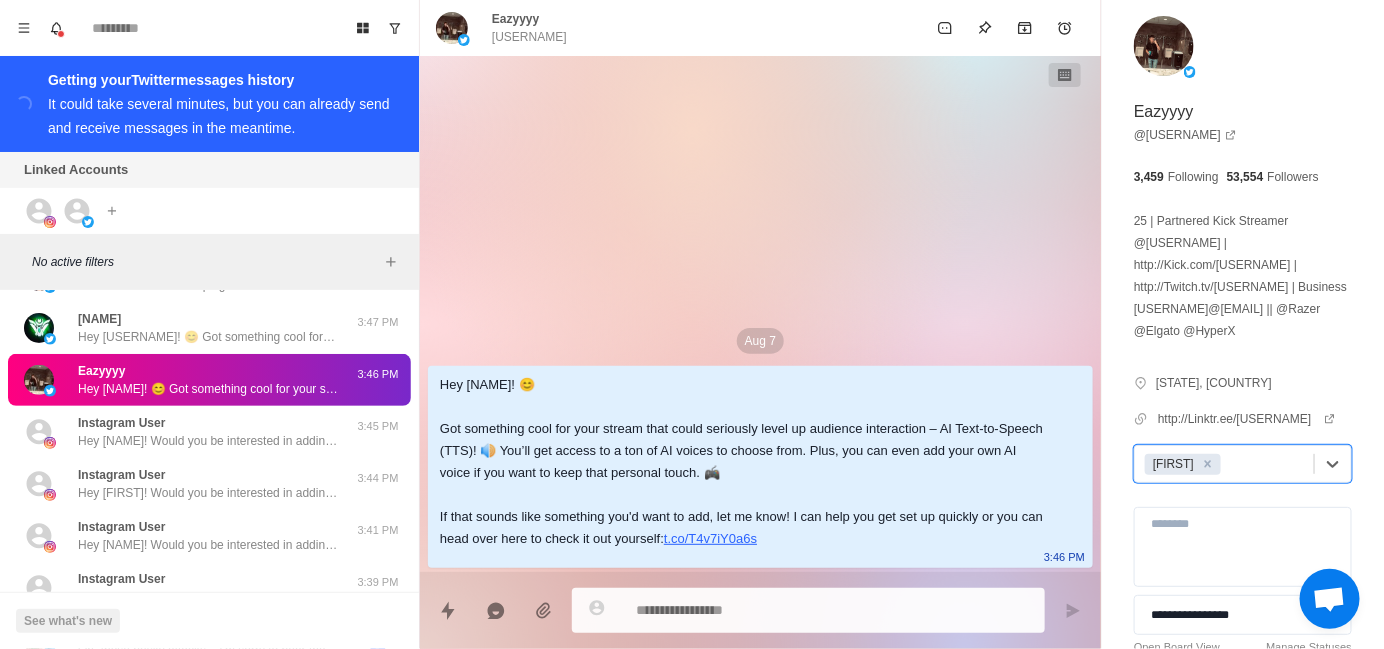 scroll, scrollTop: 0, scrollLeft: 0, axis: both 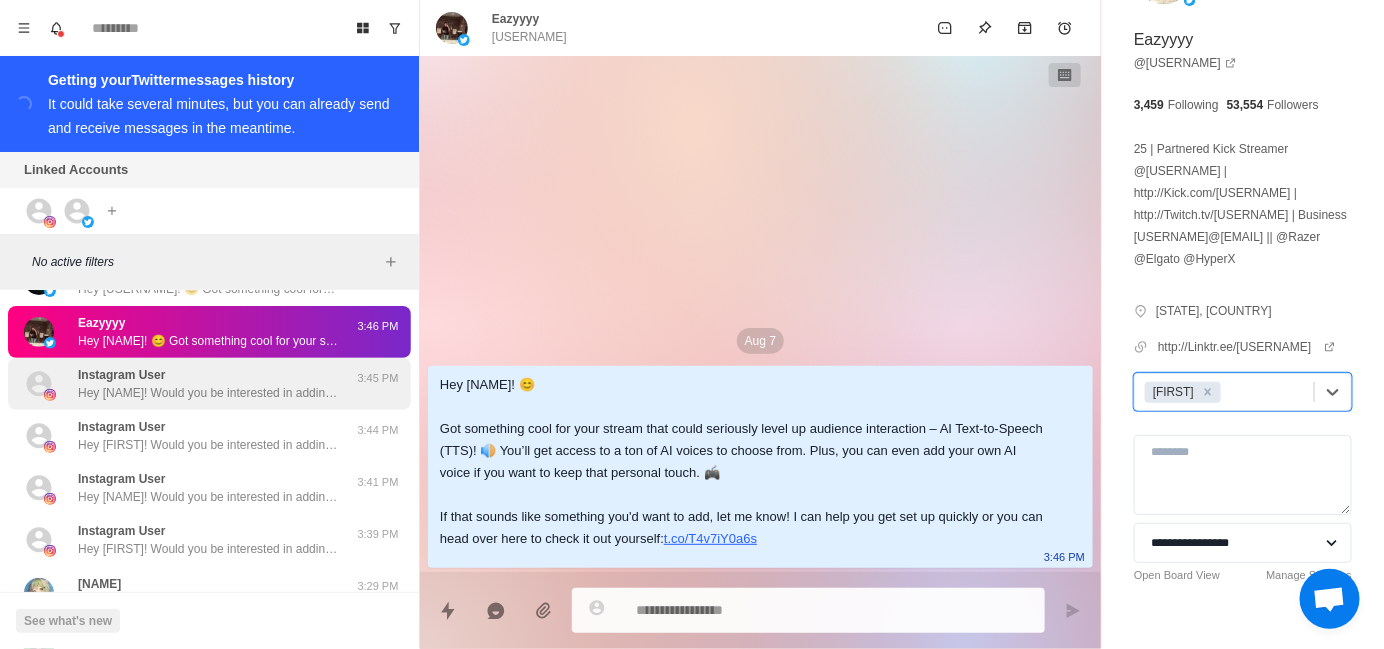 click on "Hey [NAME]! Would you be interested in adding sound alerts, free AI TTS or Media Sharing to your Kick stream? Blerp just launched an exclusive beta in partnership with Kick that lets viewers share sound memes with $$ or our channel points. Let me know if you’d like to try it out!" at bounding box center [208, 393] 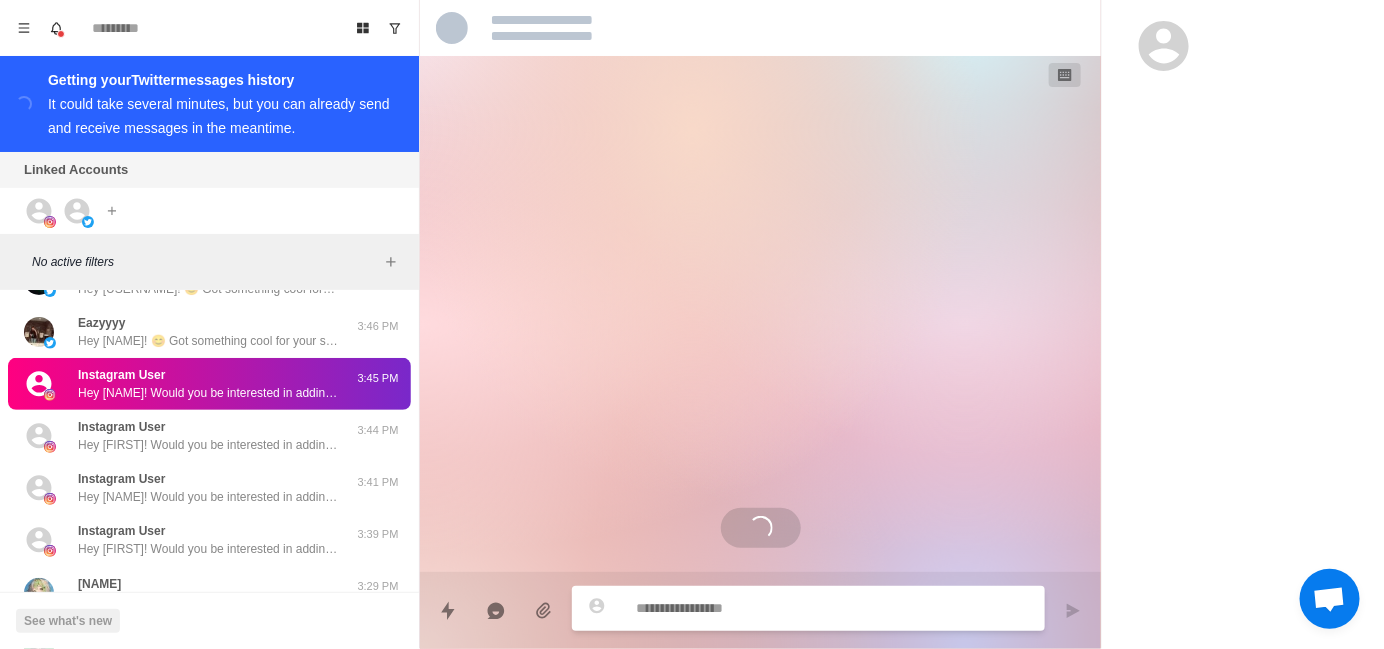 scroll, scrollTop: 0, scrollLeft: 0, axis: both 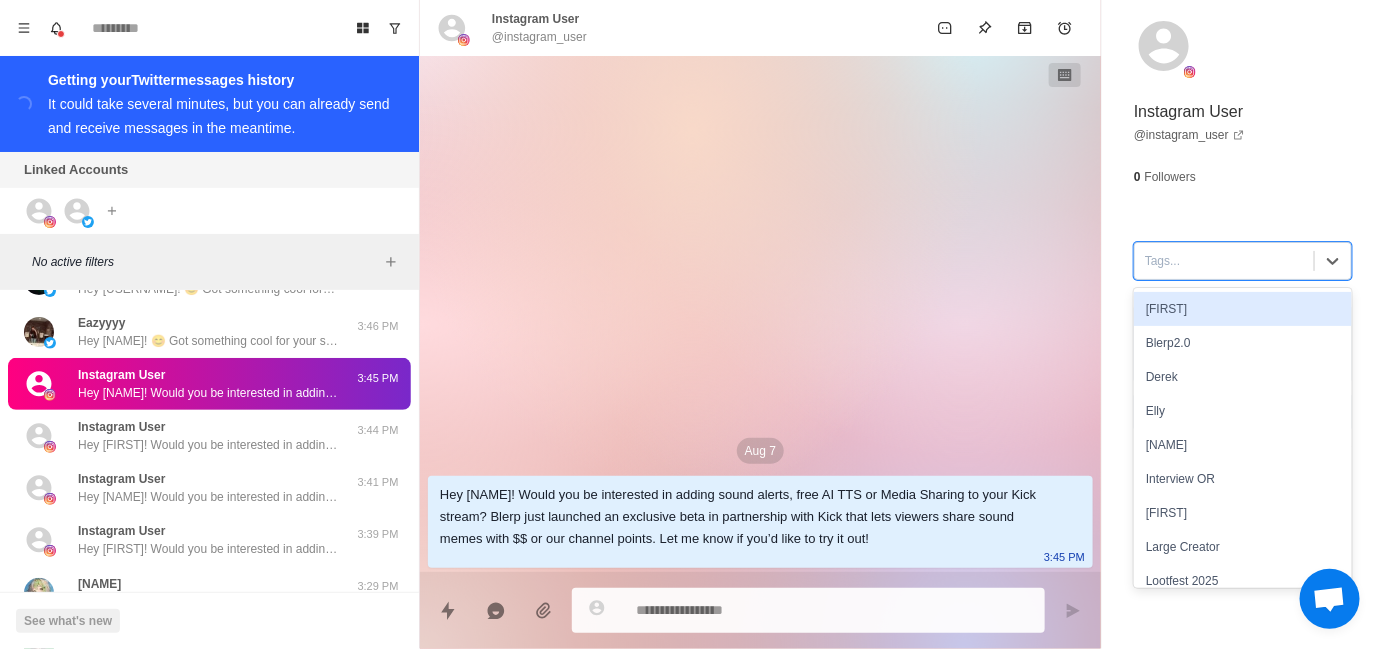 click at bounding box center (1224, 261) 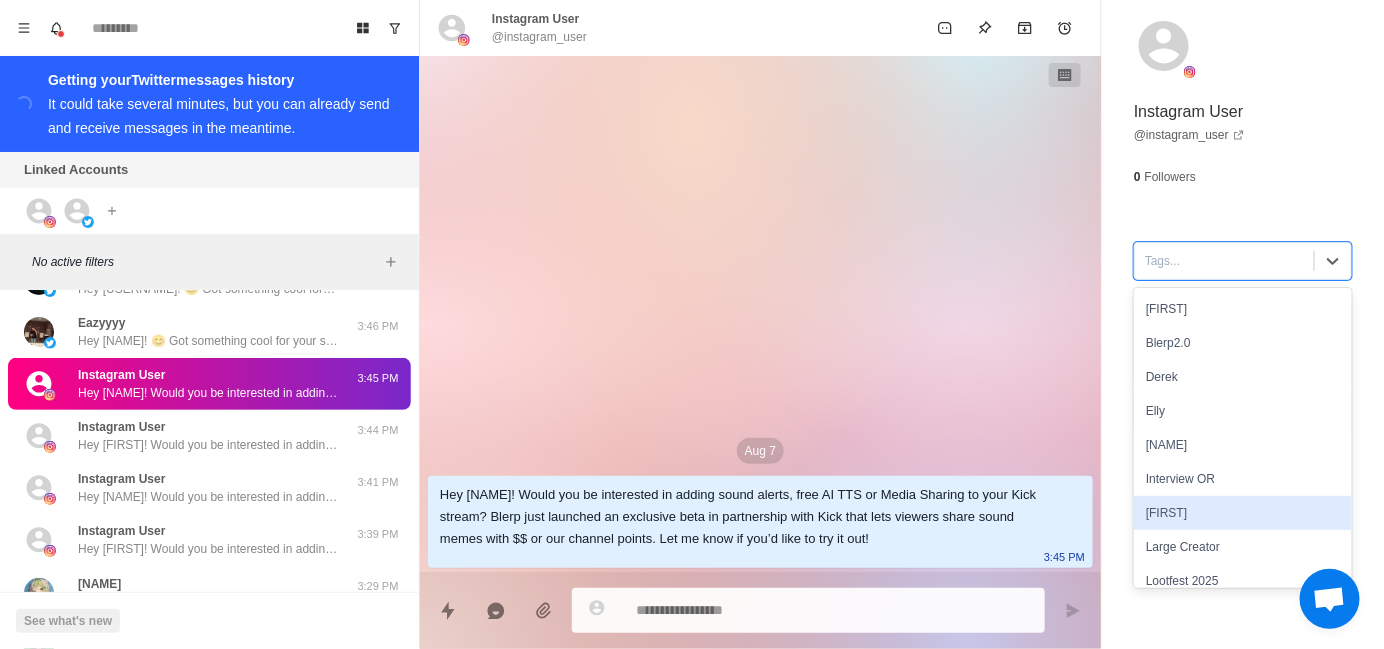 click on "[FIRST]" at bounding box center [1243, 513] 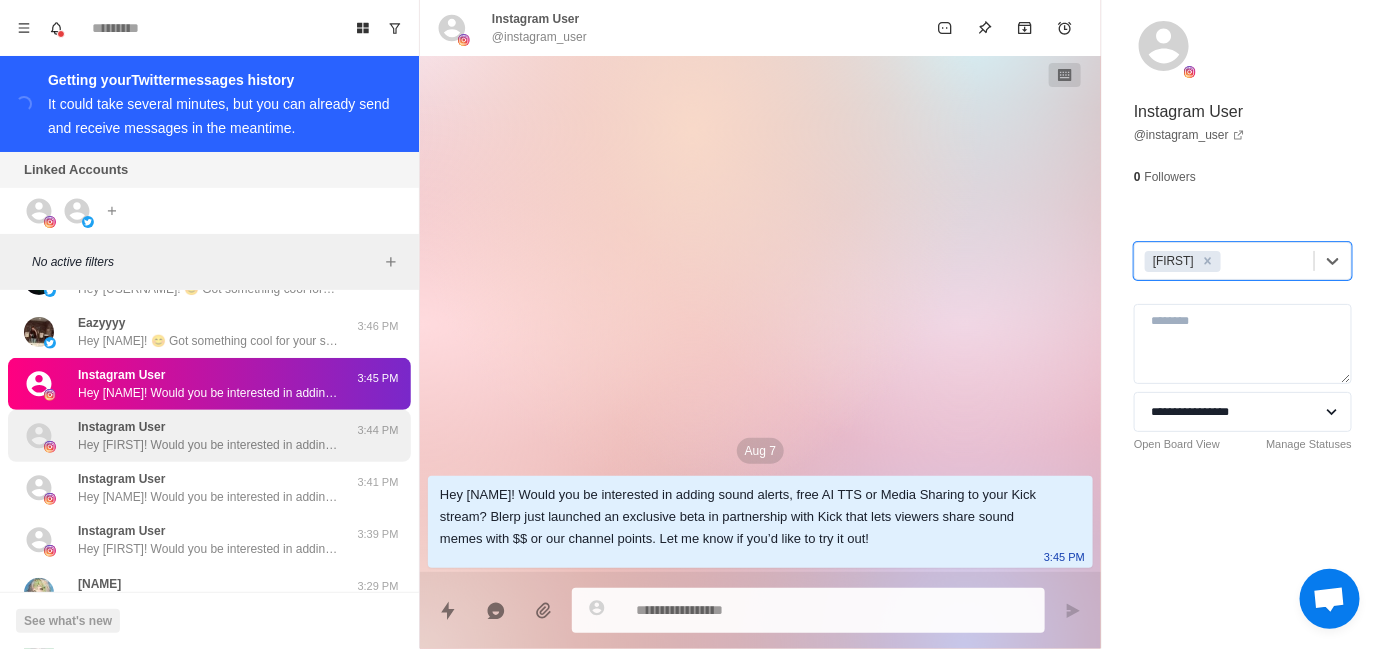 click on "Hey [FIRST]! Would you be interested in adding sound alerts, free AI TTS or Media Sharing to your Kick stream? Blerp just launched an exclusive beta in partnership with Kick that lets viewers share sound memes with $$ or our channel points. Let me know if you’d like to try it out!" at bounding box center [208, 445] 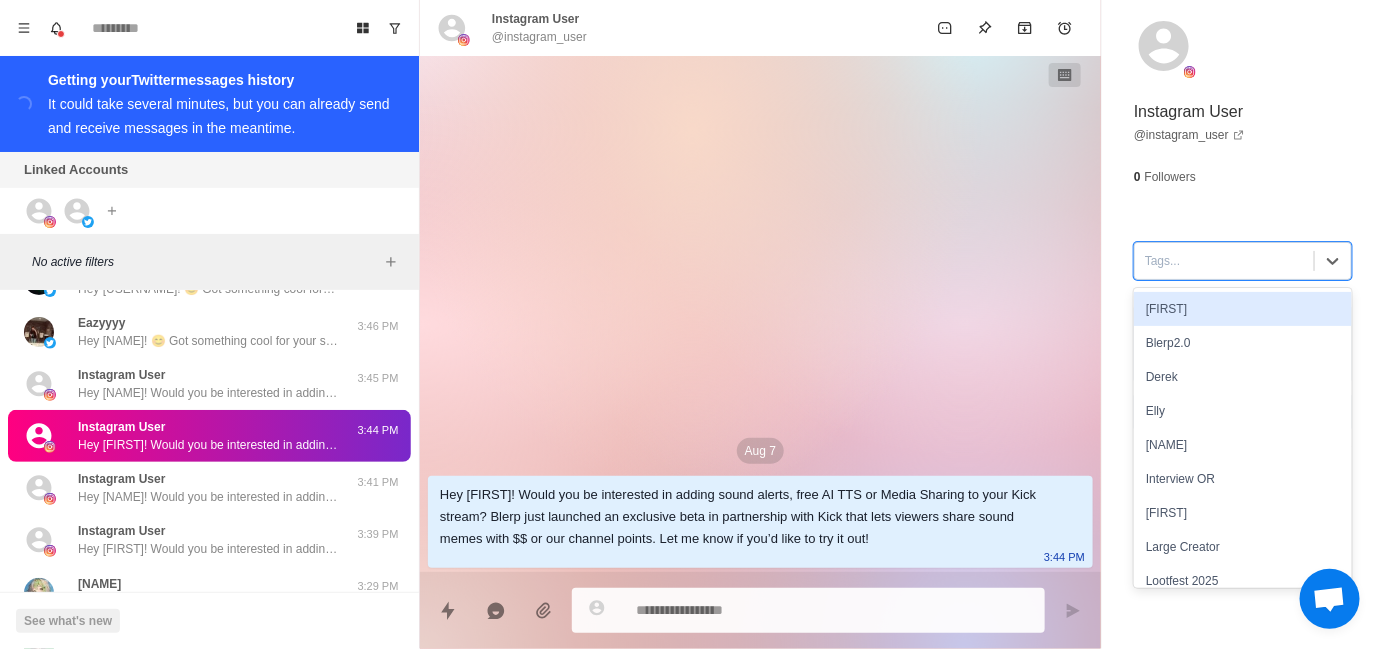 click on "Tags..." at bounding box center (1243, 261) 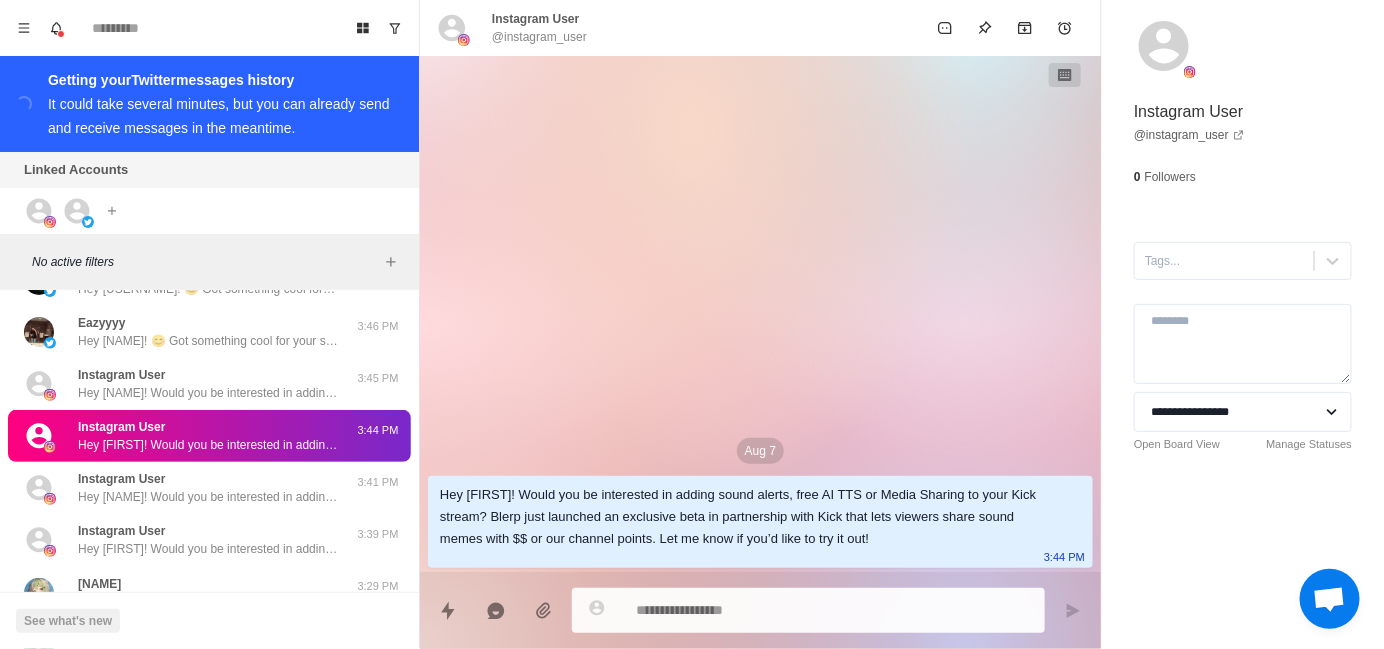 click on "**********" at bounding box center [1243, 270] 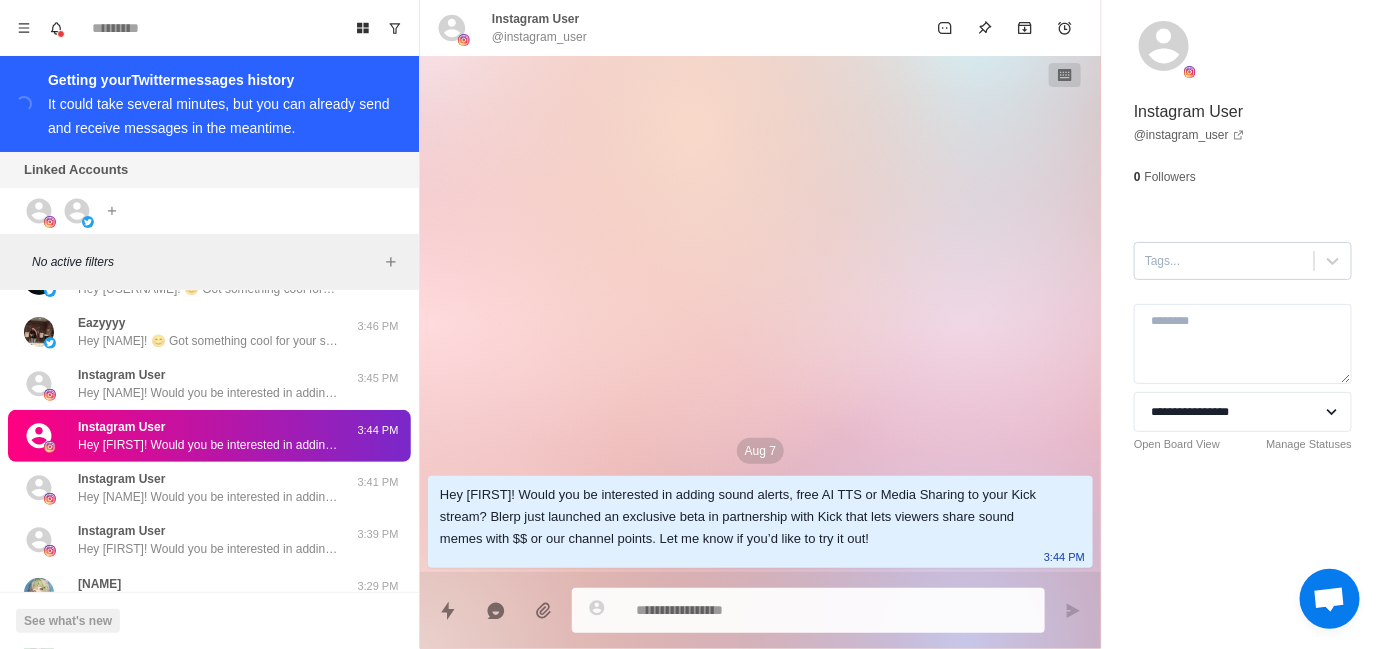 click at bounding box center (1224, 261) 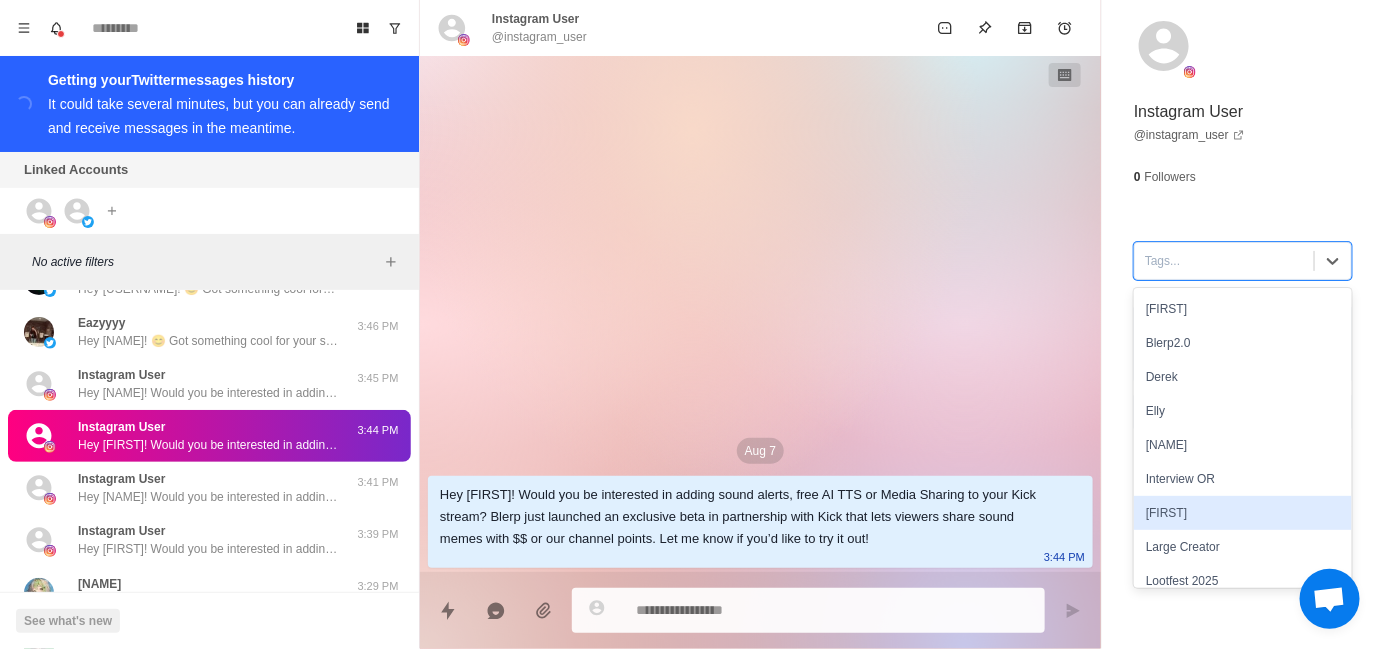 click on "[FIRST]" at bounding box center [1243, 513] 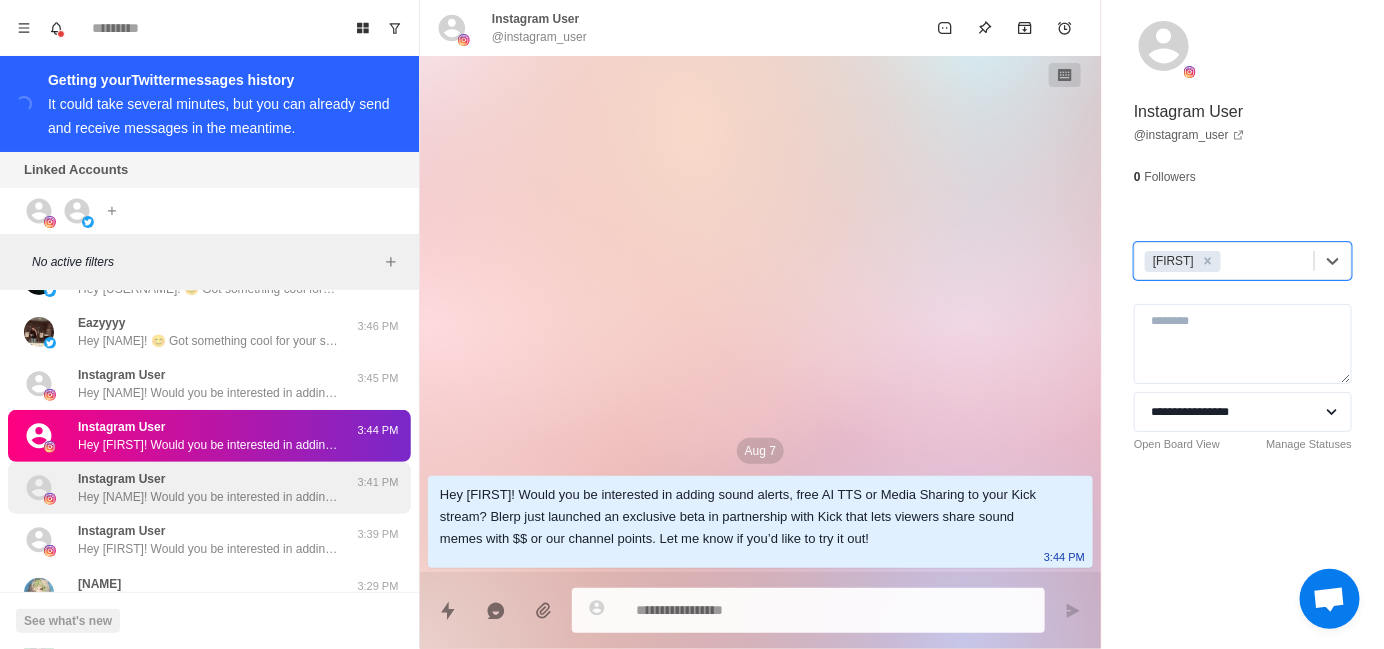 click on "Instagram User Hey [NAME]! Would you be interested in adding sound alerts, free AI TTS or Media Sharing to your Kick stream? Blerp just launched an exclusive beta in partnership with Kick that lets viewers share sound memes with $$ or our channel points. Let me know if you’d like to try it out!" at bounding box center (208, 488) 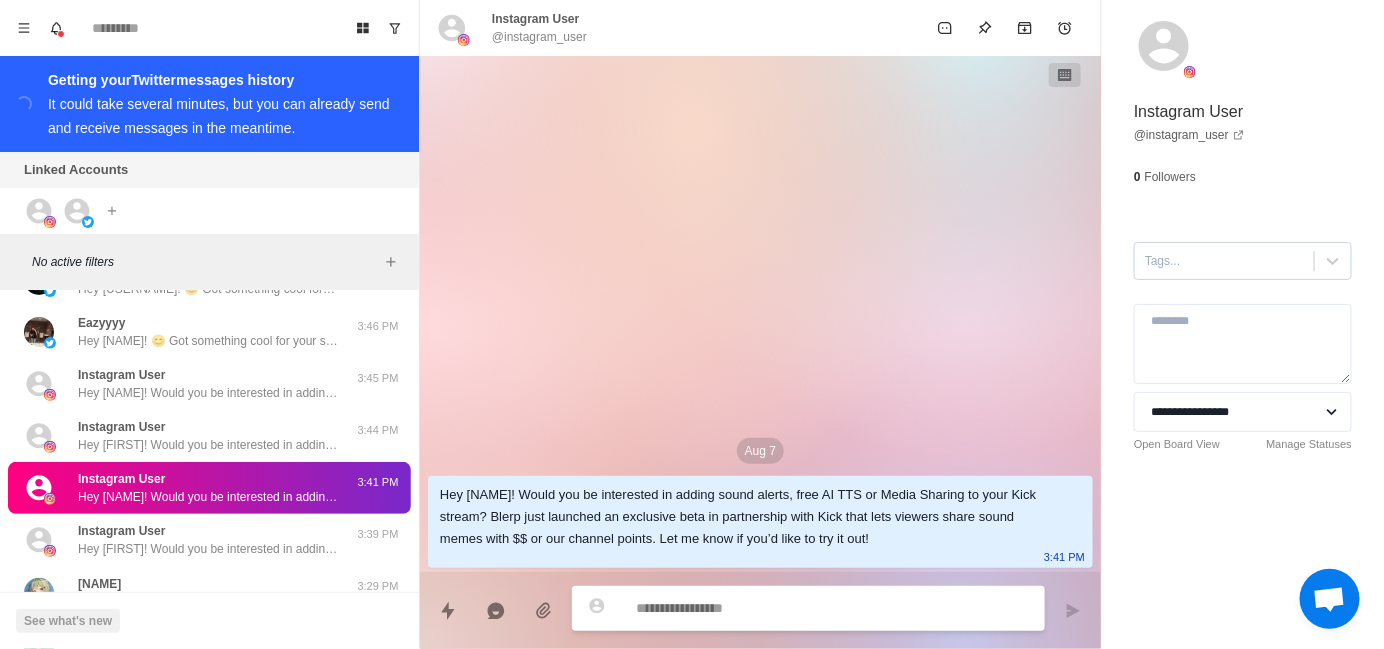 click at bounding box center (1224, 261) 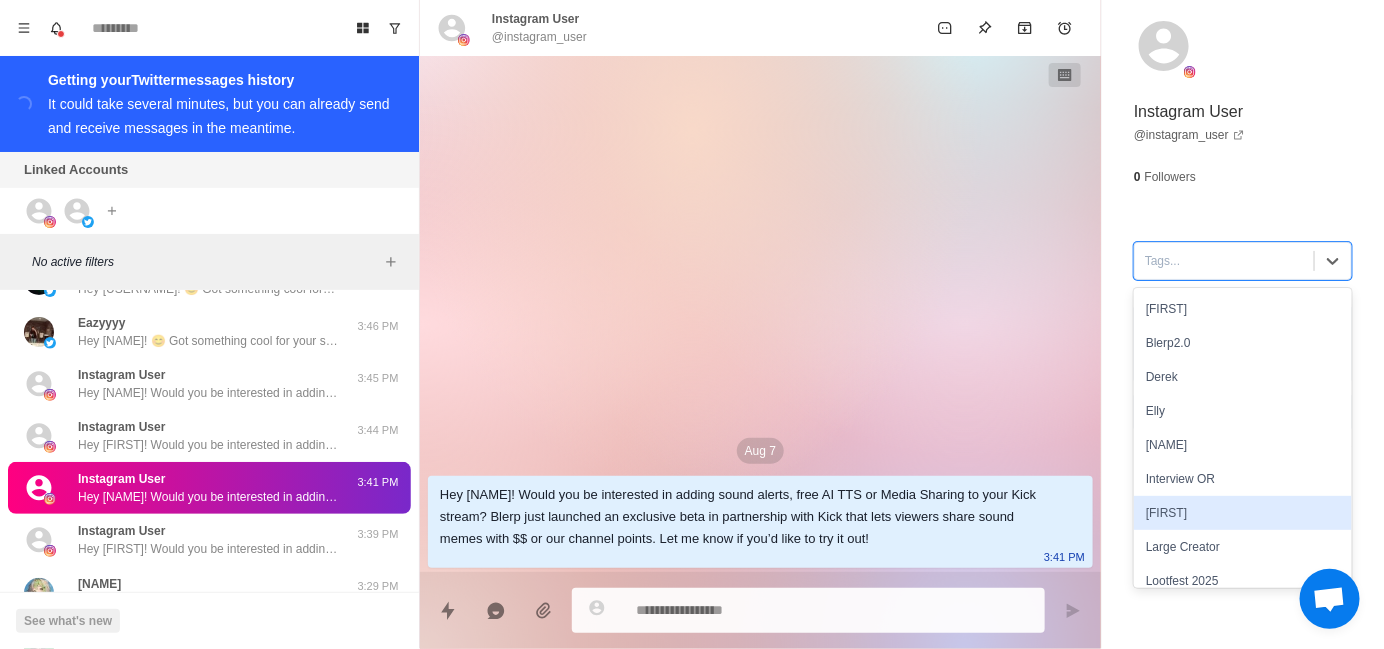 click on "[FIRST]" at bounding box center (1243, 513) 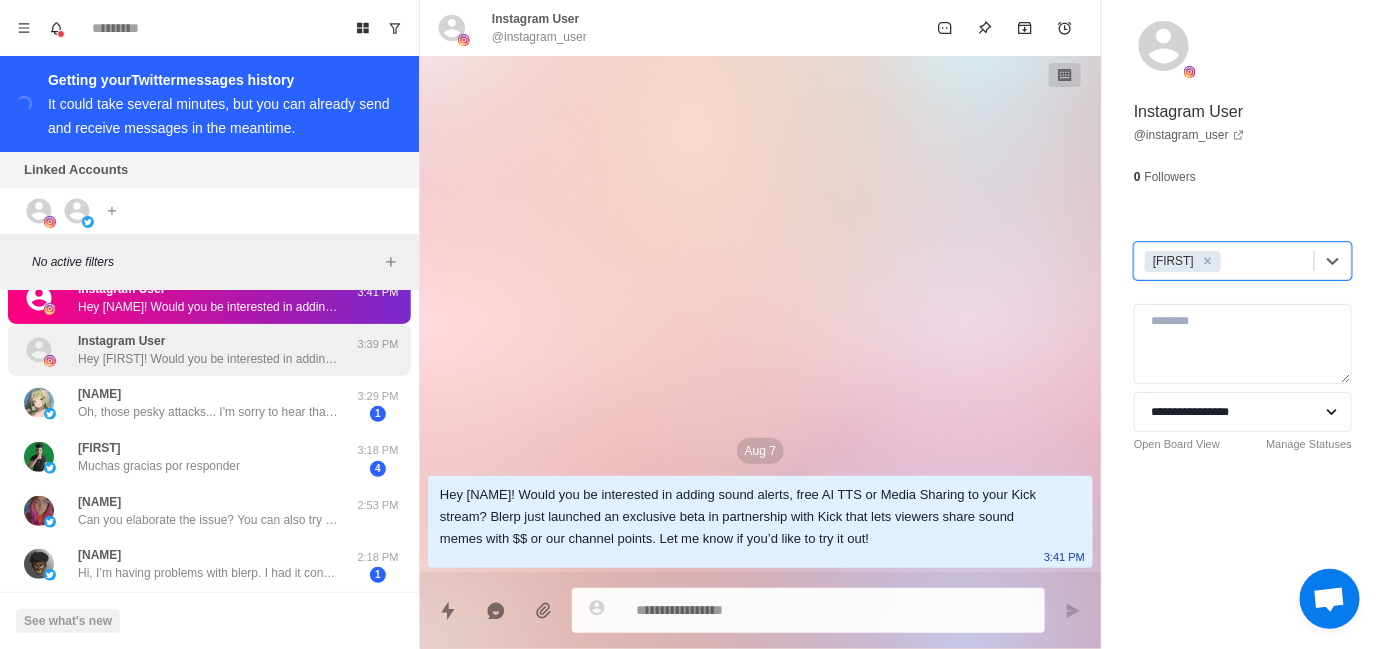 scroll, scrollTop: 400, scrollLeft: 0, axis: vertical 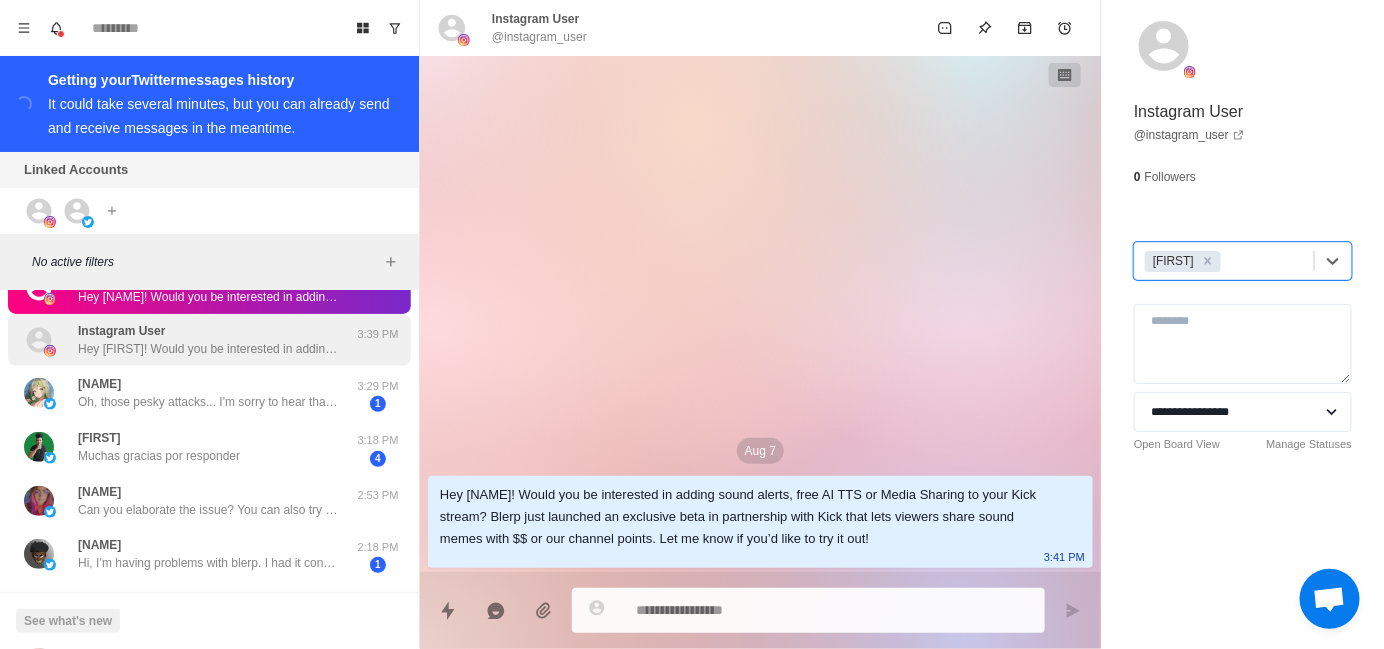 click on "Hey [FIRST]! Would you be interested in adding sound alerts, free AI TTS or Media Sharing to your Kick stream? Blerp just launched an exclusive beta in partnership with Kick that lets viewers share sound memes with $$ or our channel points. Let me know if you’d like to try it out!" at bounding box center [208, 349] 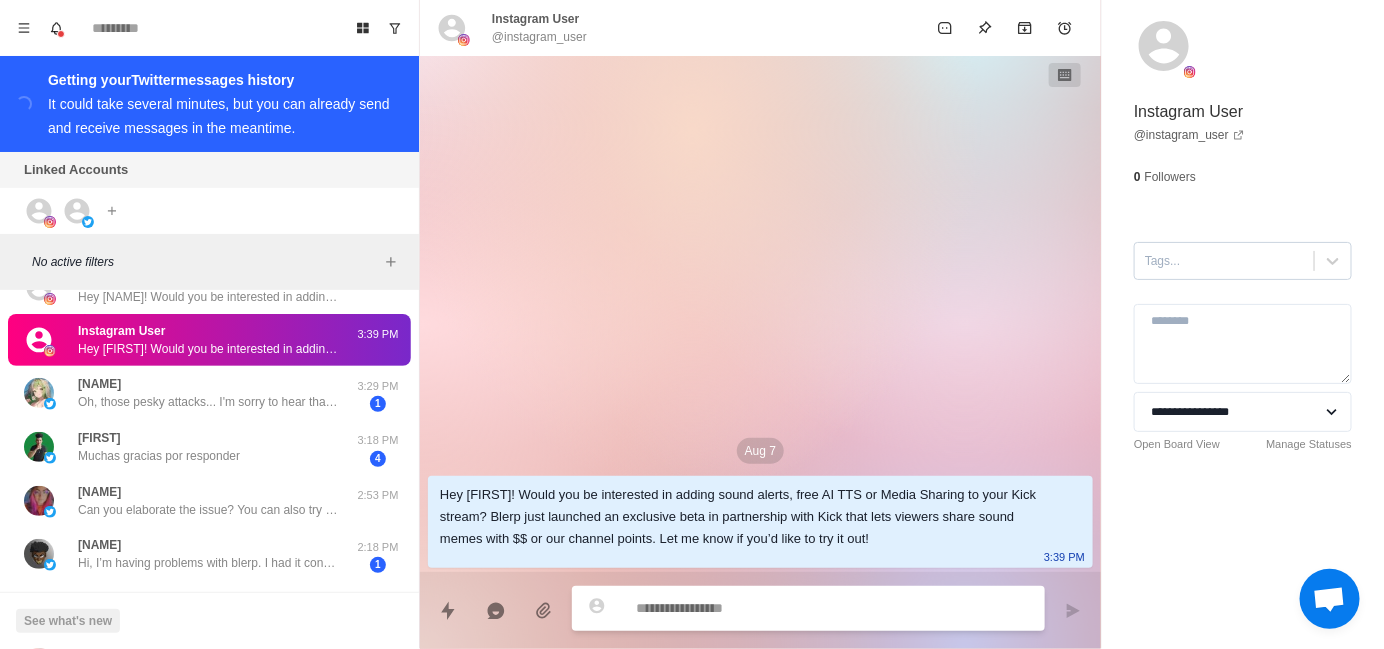 click at bounding box center [1224, 261] 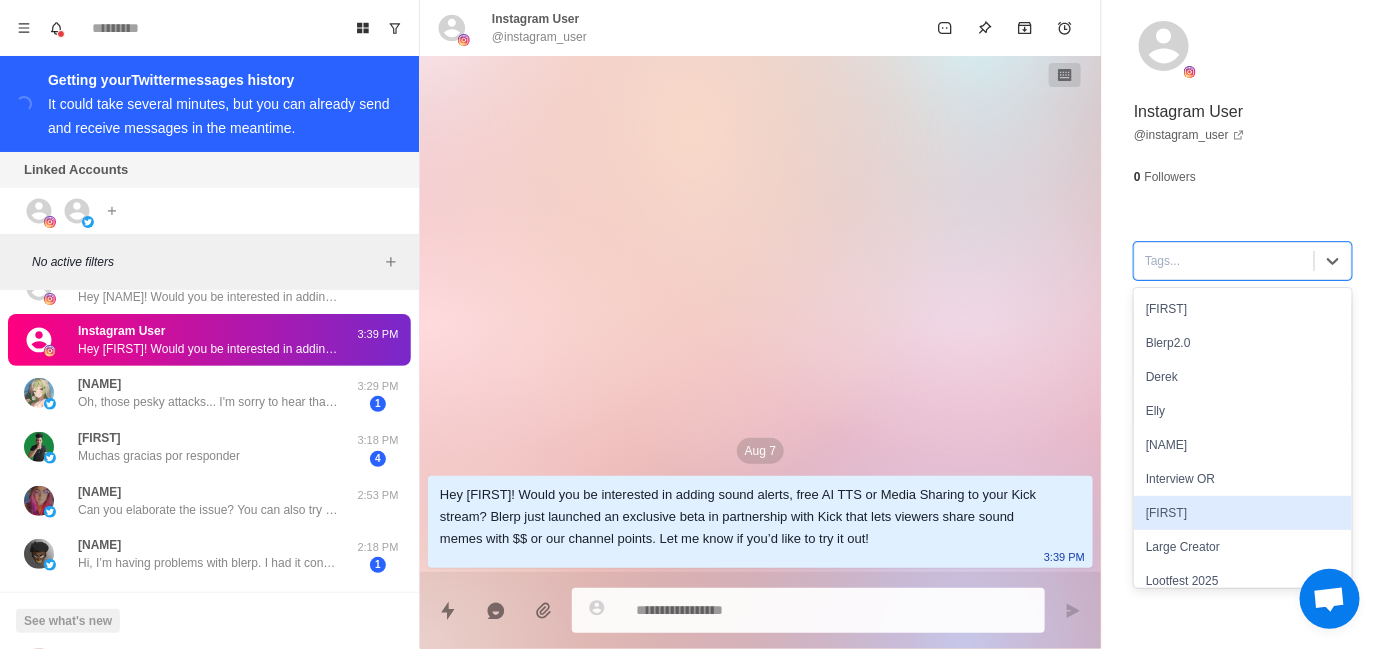 click on "[FIRST]" at bounding box center (1243, 513) 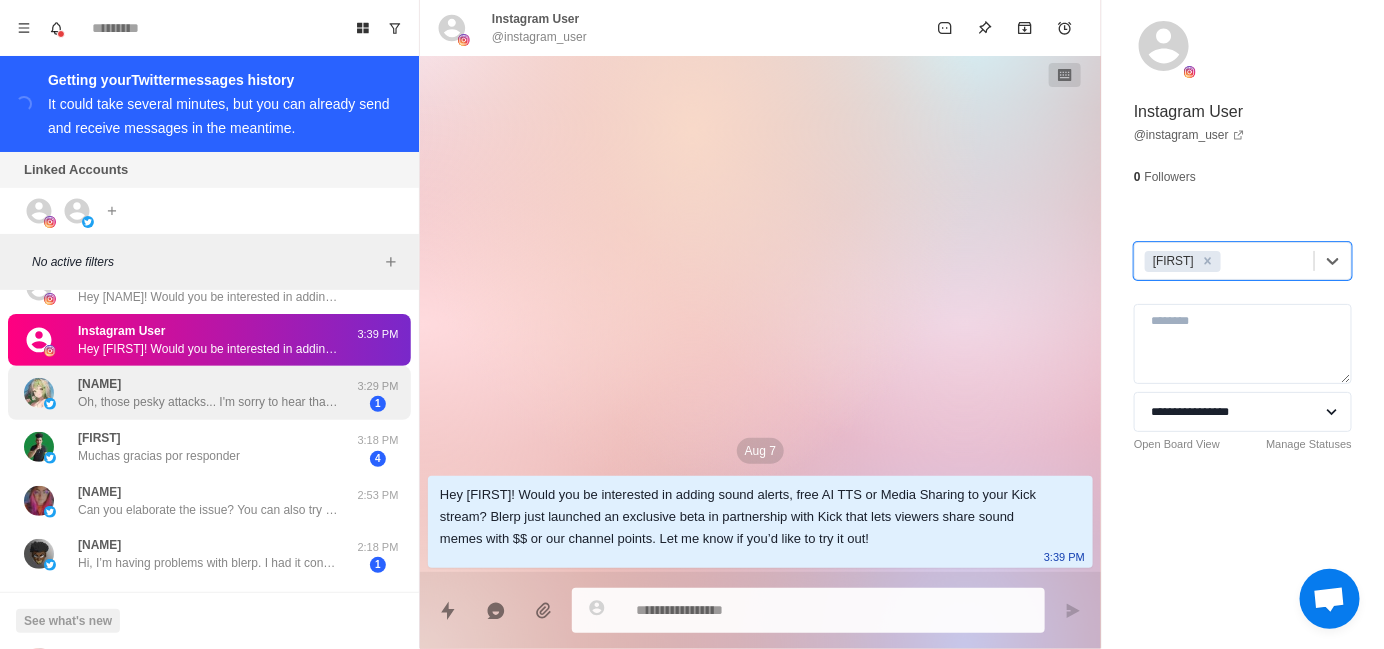 click on "[FIRST] [LAST] Oh, those pesky attacks... I'm sorry to hear that. Hopefully it'll be up and running well for the next stream then!" at bounding box center (208, 393) 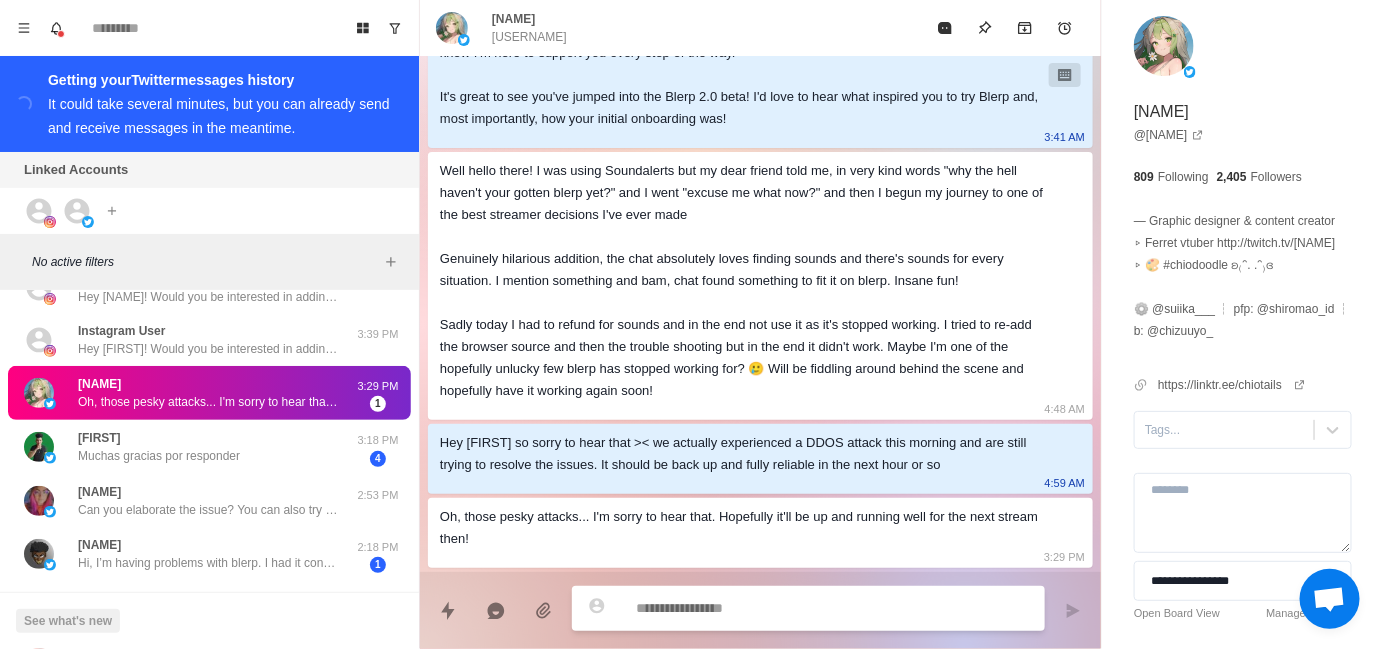 scroll, scrollTop: 109, scrollLeft: 0, axis: vertical 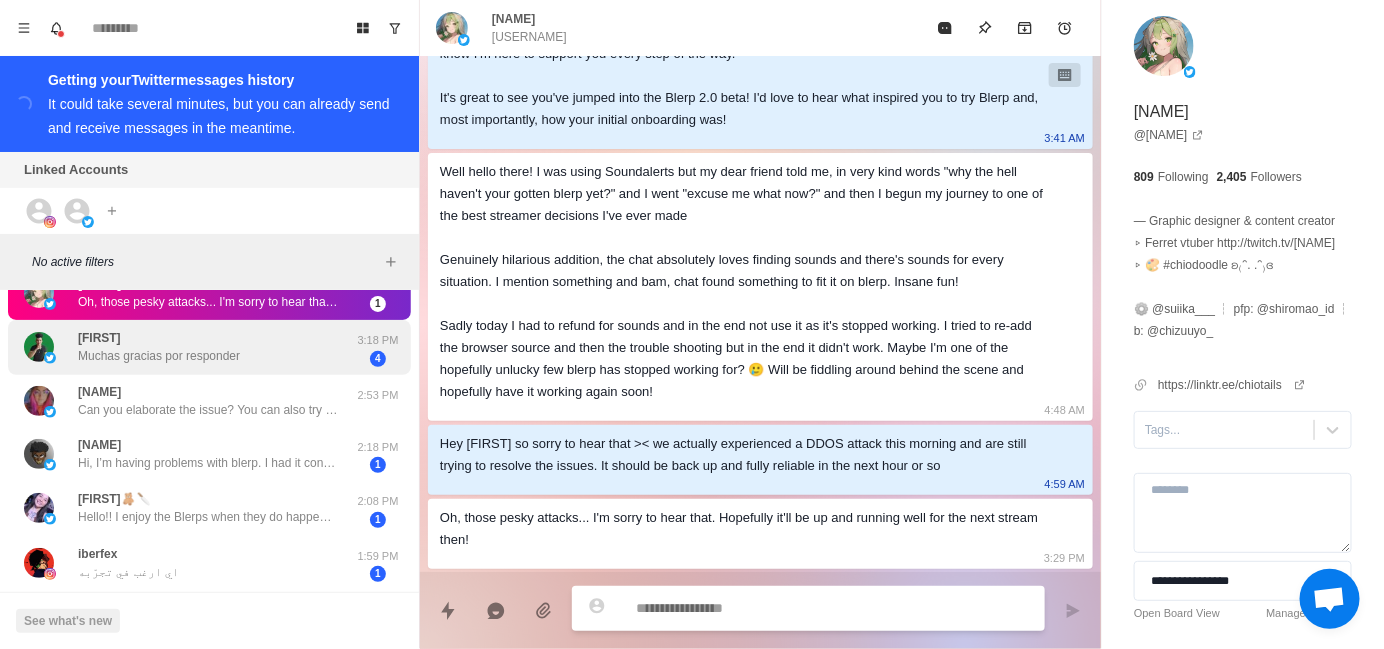 click on "[NAME] Muchas gracias por responder" at bounding box center [159, 347] 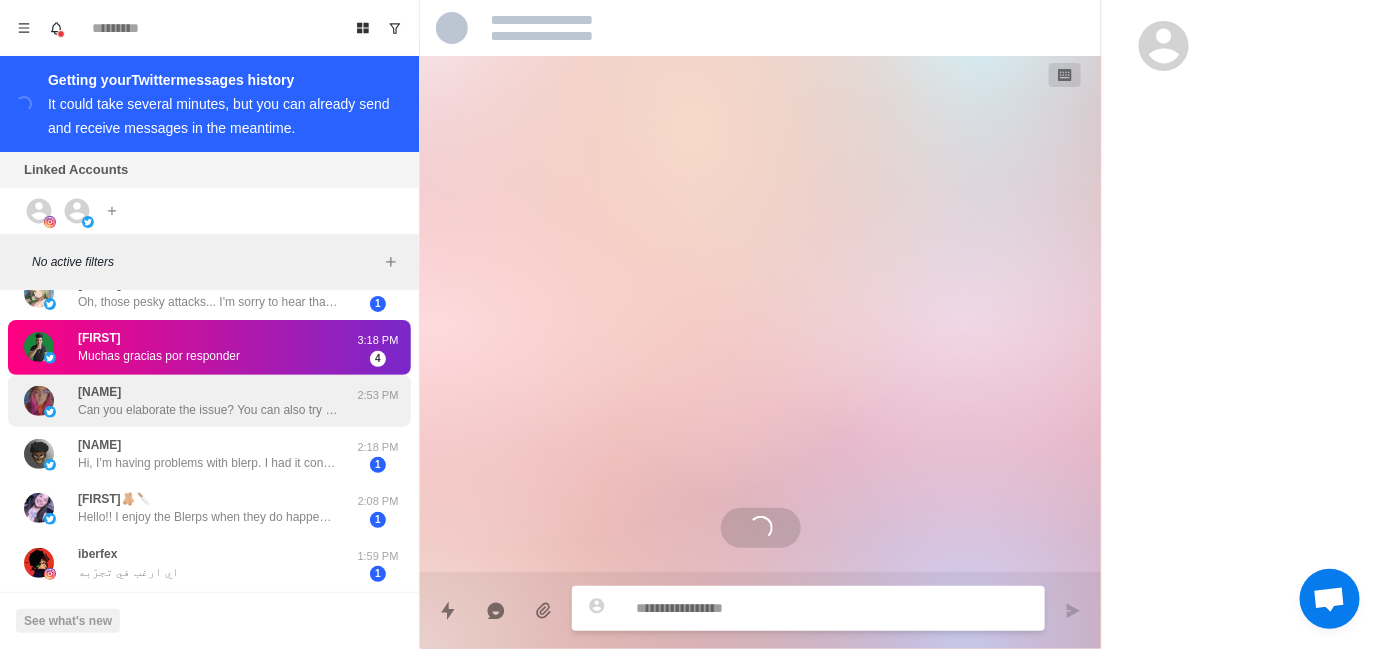 scroll, scrollTop: 2339, scrollLeft: 0, axis: vertical 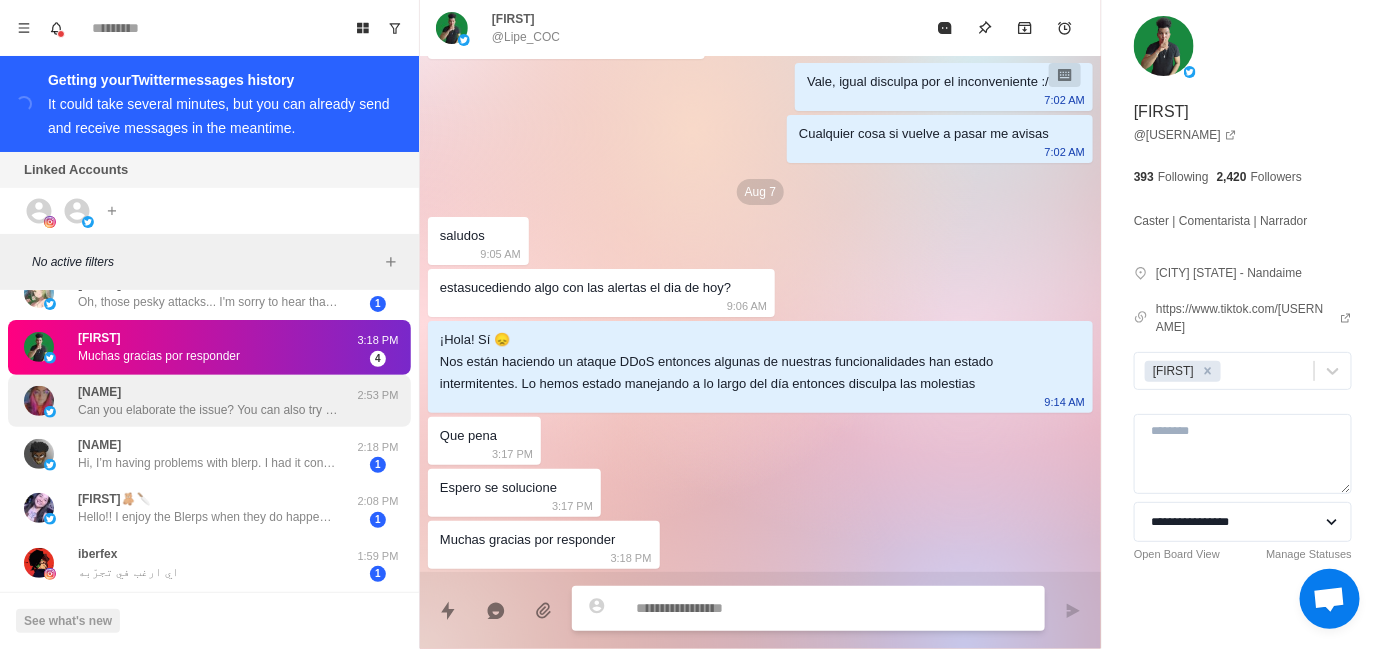 click on "[NAME] Can you elaborate the issue? You can also try it again now and see if it's fixed." at bounding box center [208, 401] 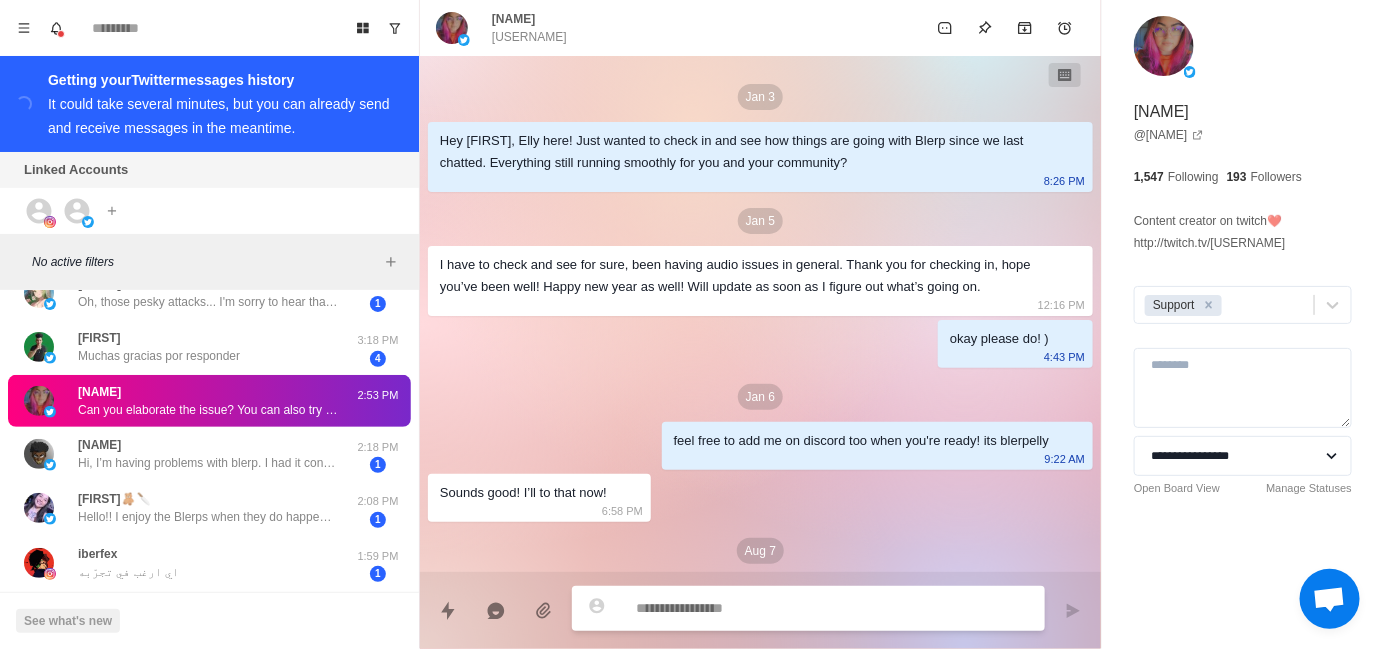 scroll, scrollTop: 108, scrollLeft: 0, axis: vertical 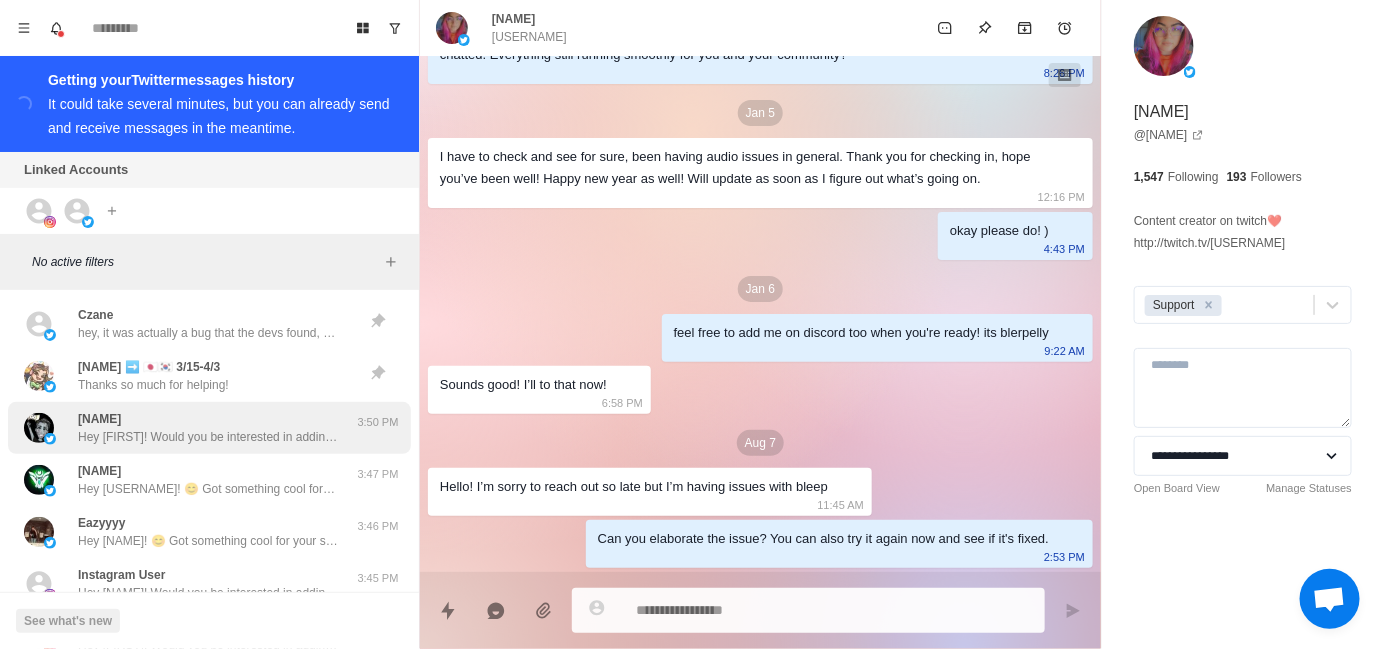 click on "[CITY] Hey [NAME]! Would you be interested in adding sound alerts, free AI TTS or Media Sharing to your Kick stream? Blerp just launched an exclusive beta in partnership with Kick that lets viewers share sound memes with $$ or our channel points. Let me know if you’d like to try it out!" at bounding box center (208, 428) 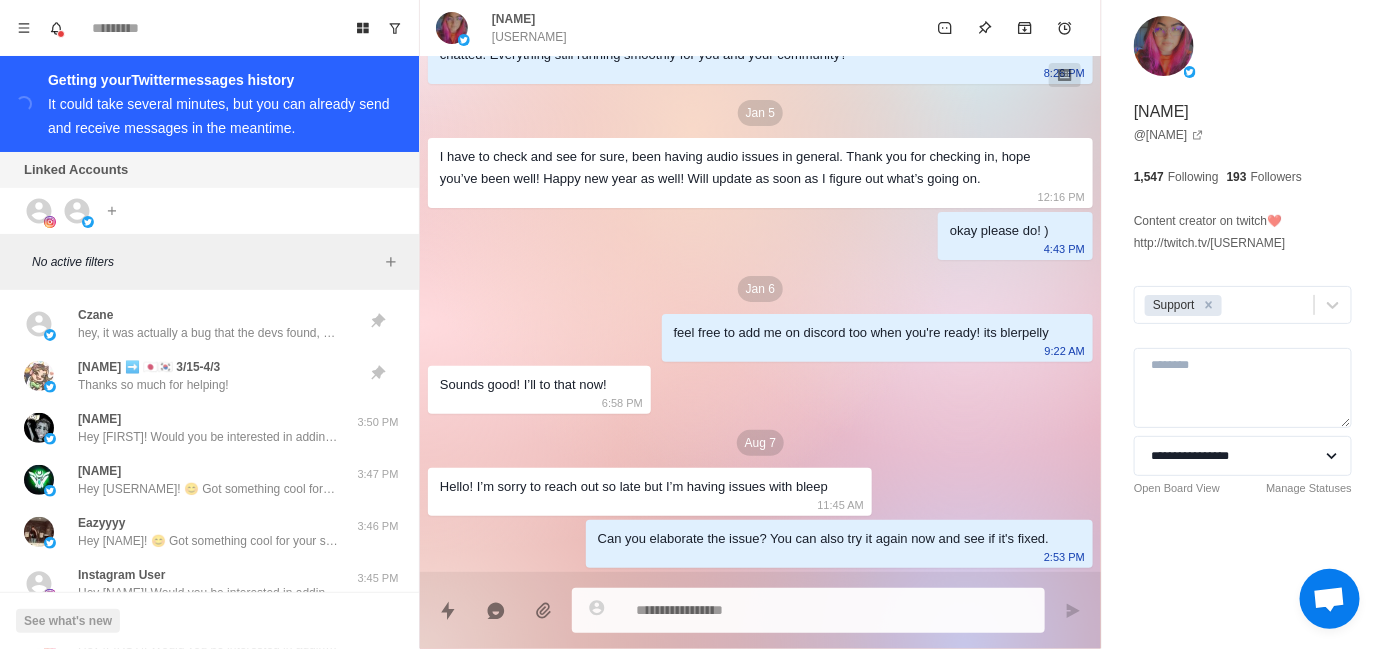 scroll, scrollTop: 0, scrollLeft: 0, axis: both 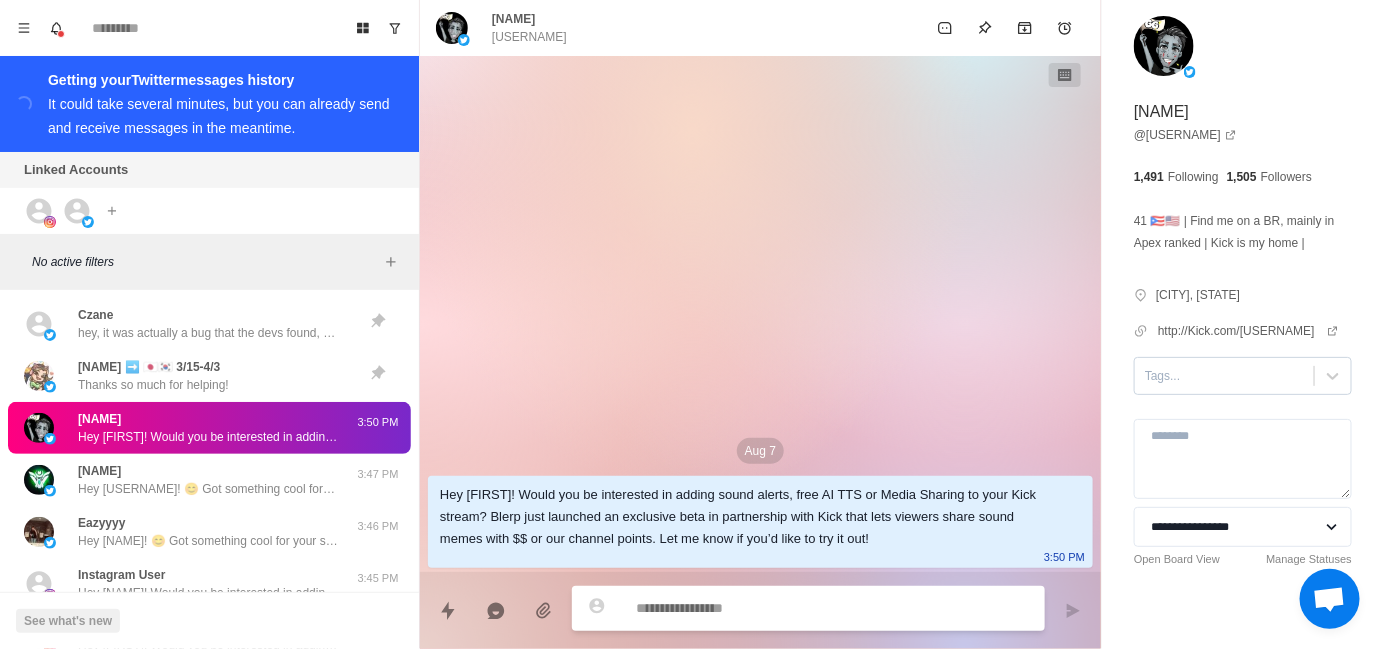 click at bounding box center [1224, 376] 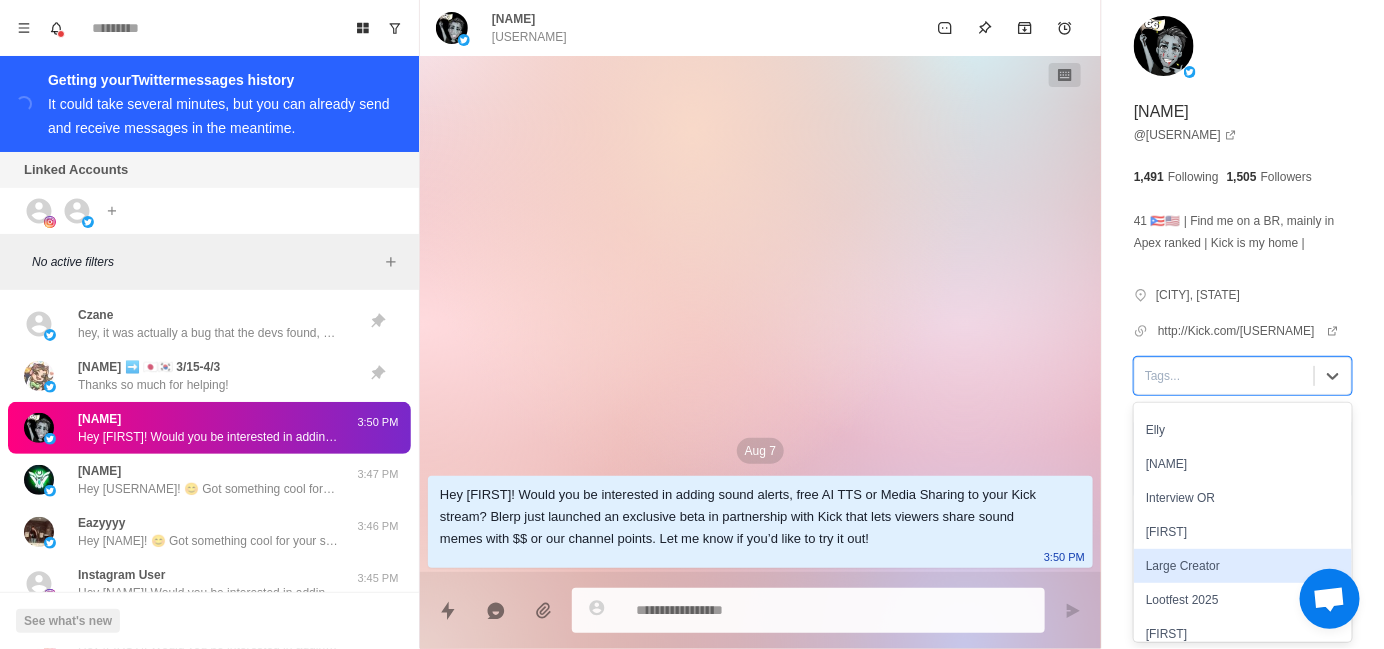 scroll, scrollTop: 100, scrollLeft: 0, axis: vertical 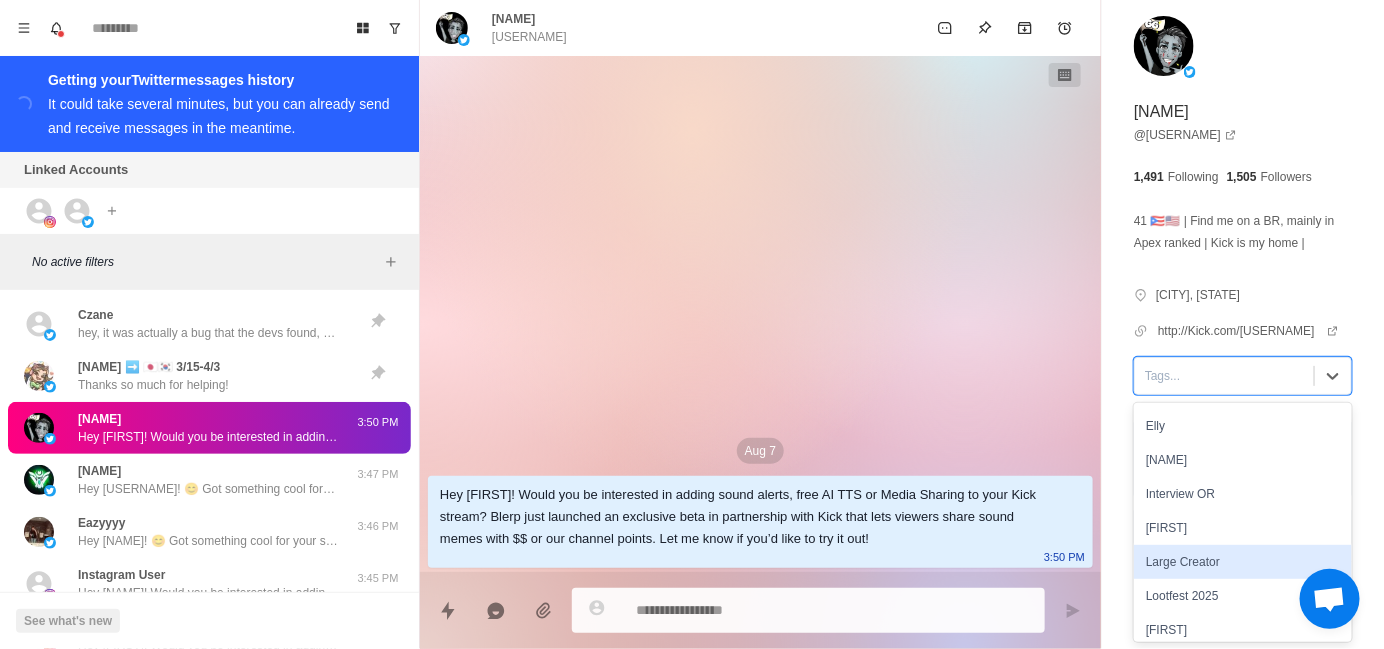 click on "[FIRST]" at bounding box center (1243, 528) 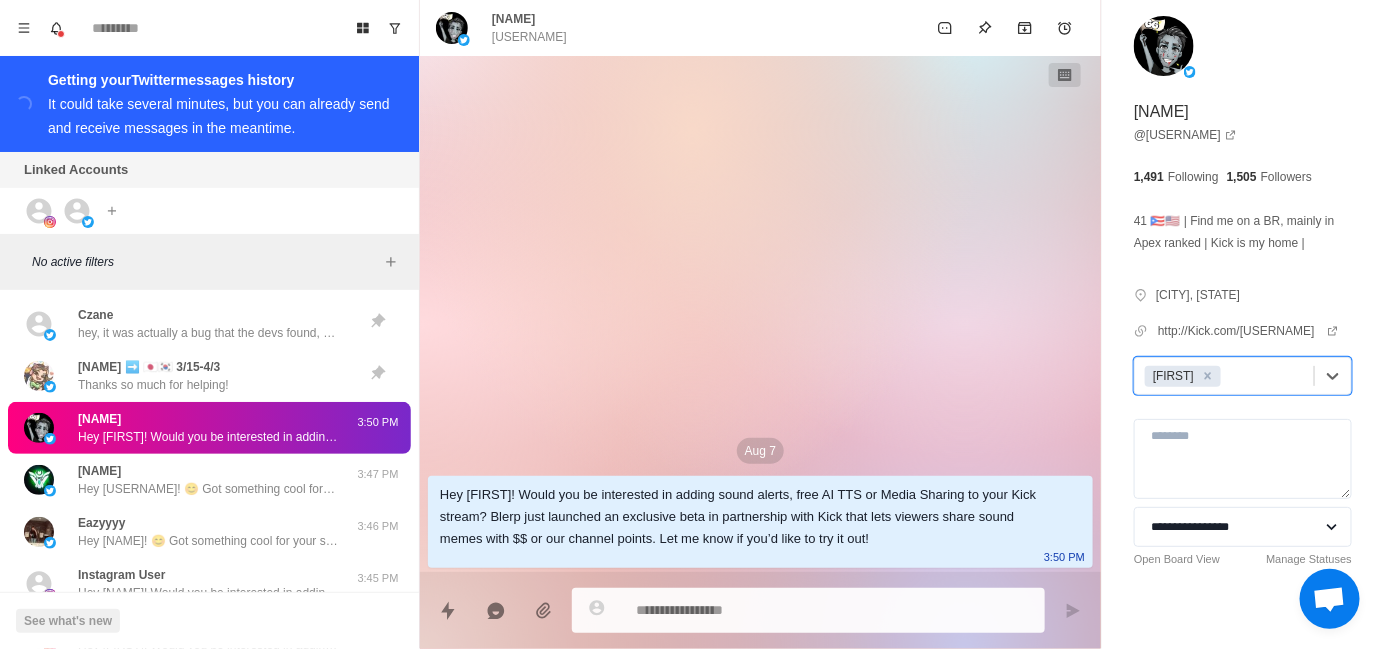 click on "Aug 7 Hey [FIRST]! Would you be interested in adding sound alerts, free AI TTS or Media Sharing to your Kick stream? Blerp just launched an exclusive beta in partnership with Kick that lets viewers share sound memes with $$ or our channel points. Let me know if you’d like to try it out! 3:50 PM" at bounding box center (760, 314) 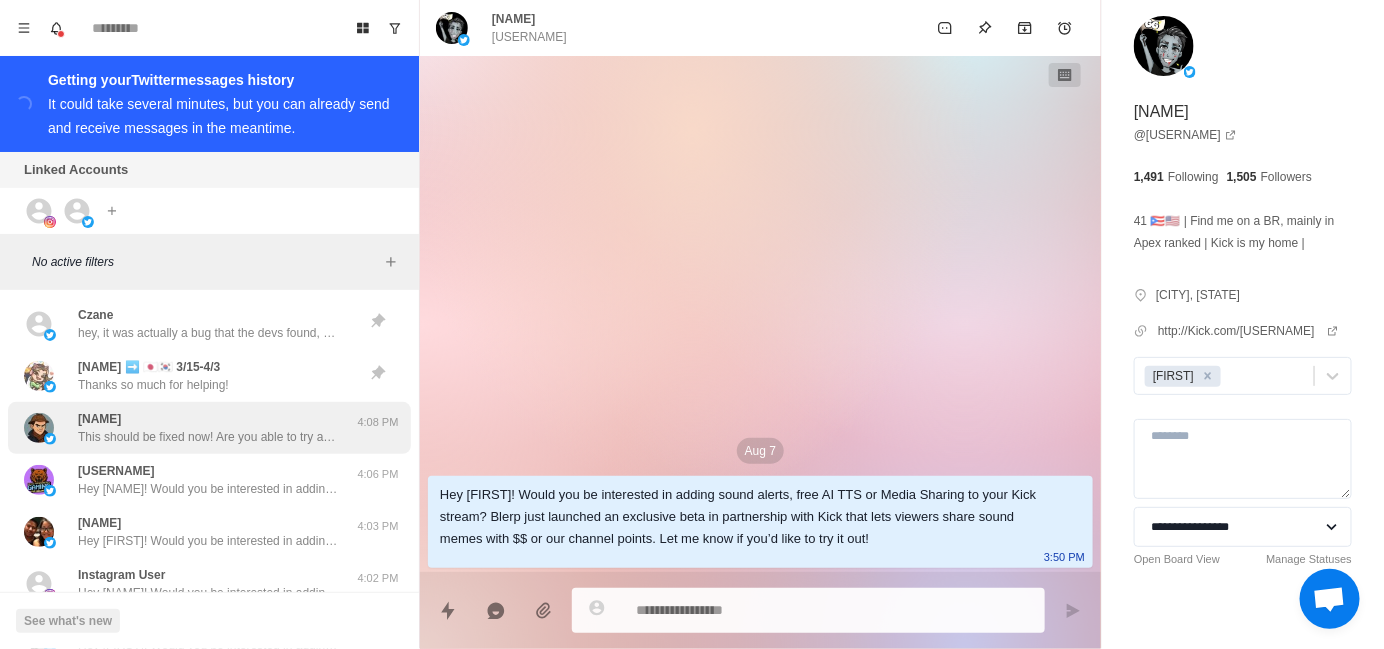 click on "This should be fixed now! Are you able to try again?" at bounding box center (208, 437) 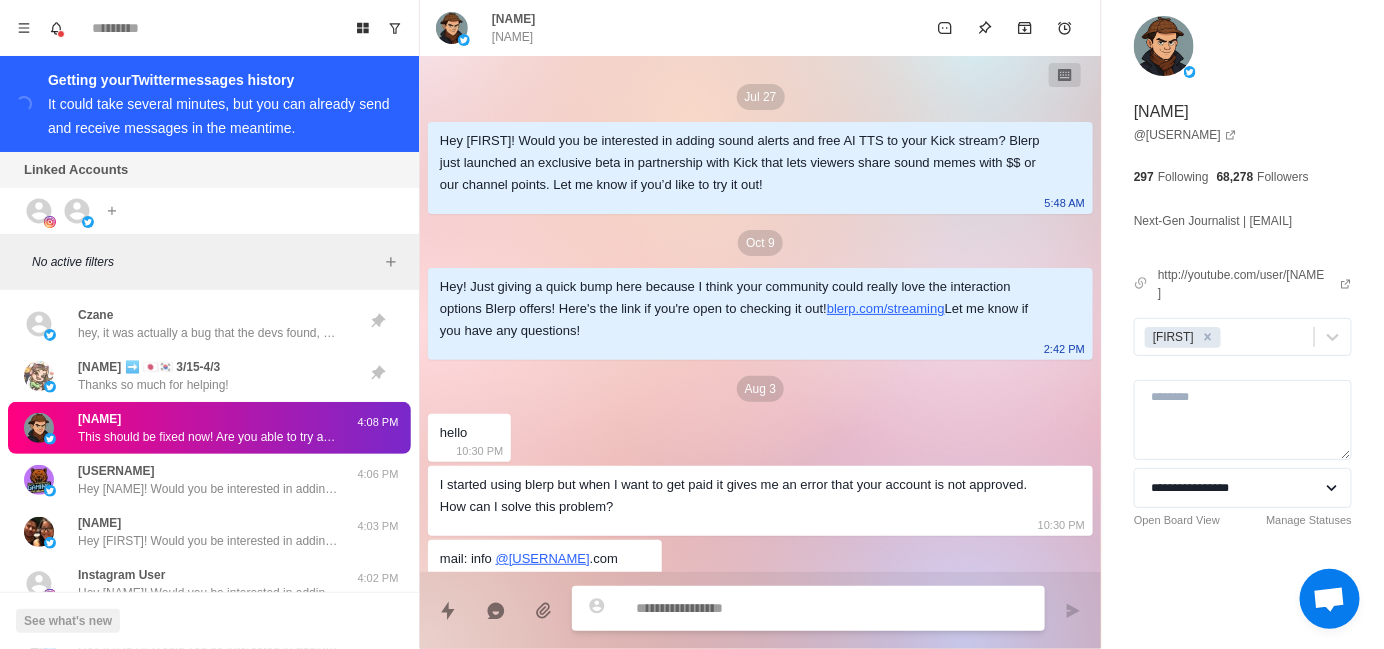 scroll, scrollTop: 674, scrollLeft: 0, axis: vertical 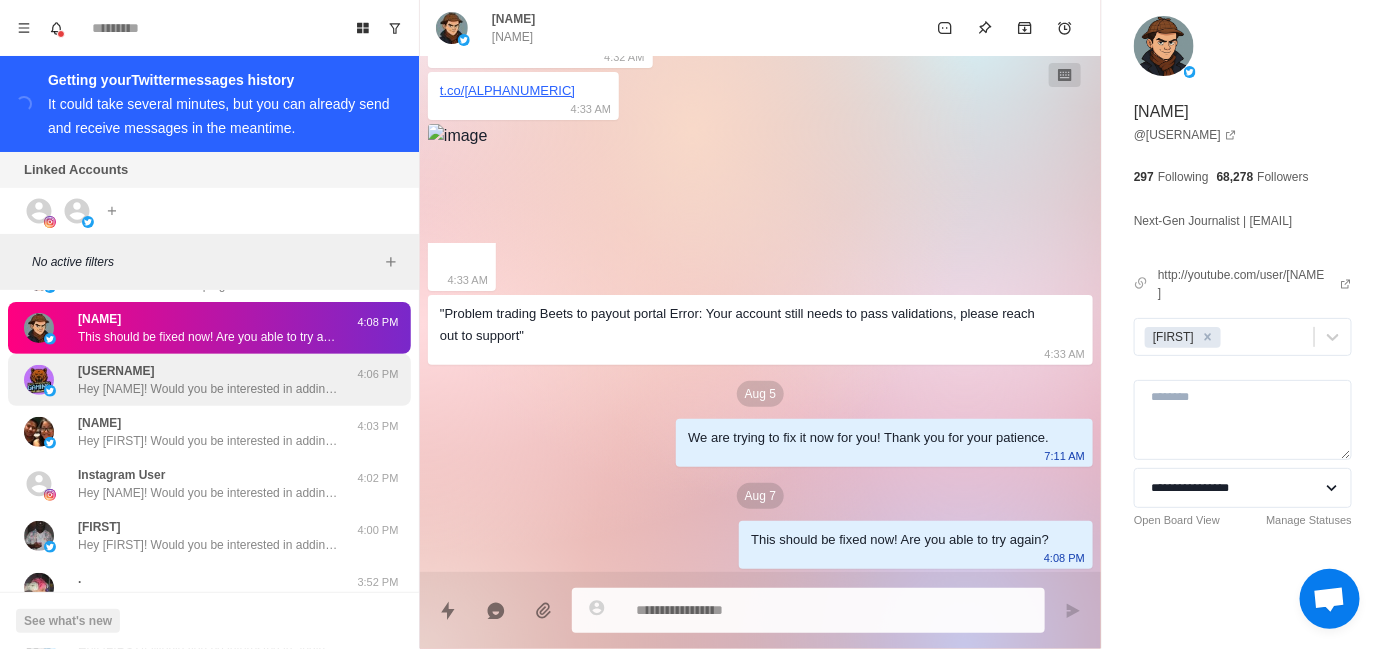 click on "Hey [NAME]! Would you be interested in adding sound alerts, free AI TTS or Media Sharing to your Kick stream? Blerp just launched an exclusive beta in partnership with Kick that lets viewers share sound memes with $$ or our channel points. Let me know if you’d like to try it out!" at bounding box center (208, 389) 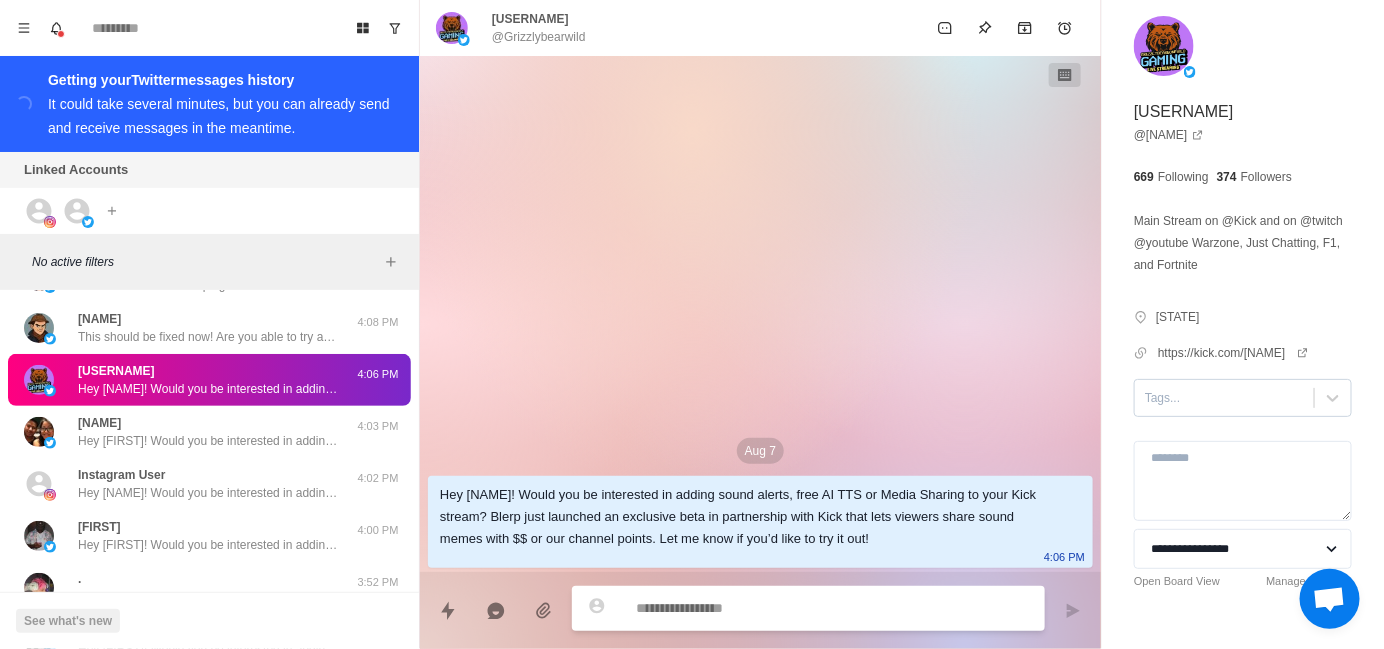 click at bounding box center [1224, 398] 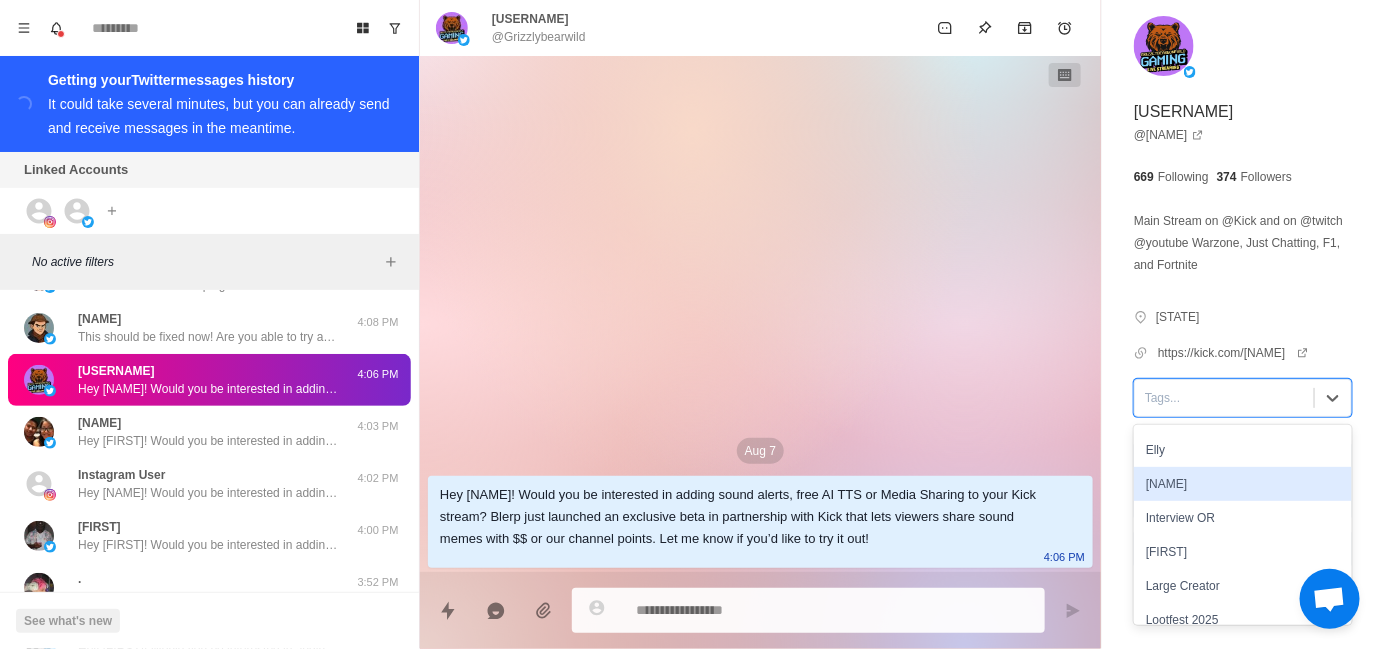 scroll, scrollTop: 100, scrollLeft: 0, axis: vertical 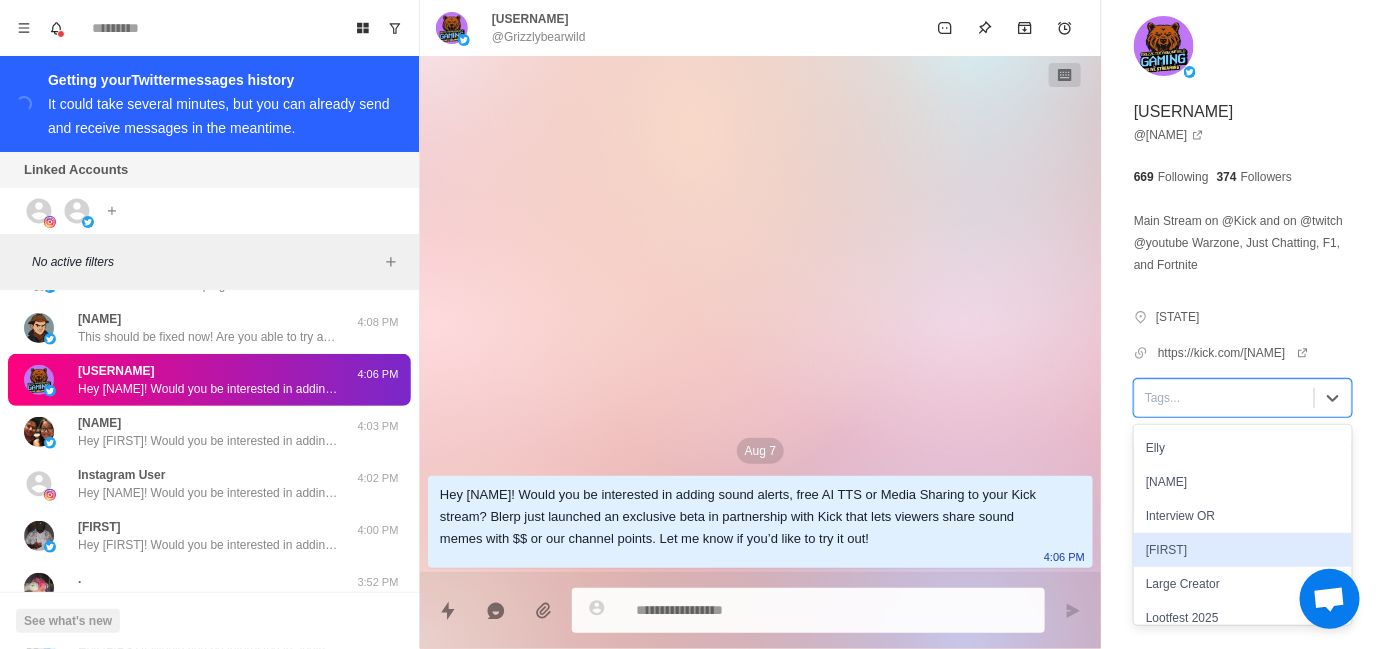 click on "[FIRST]" at bounding box center [1243, 550] 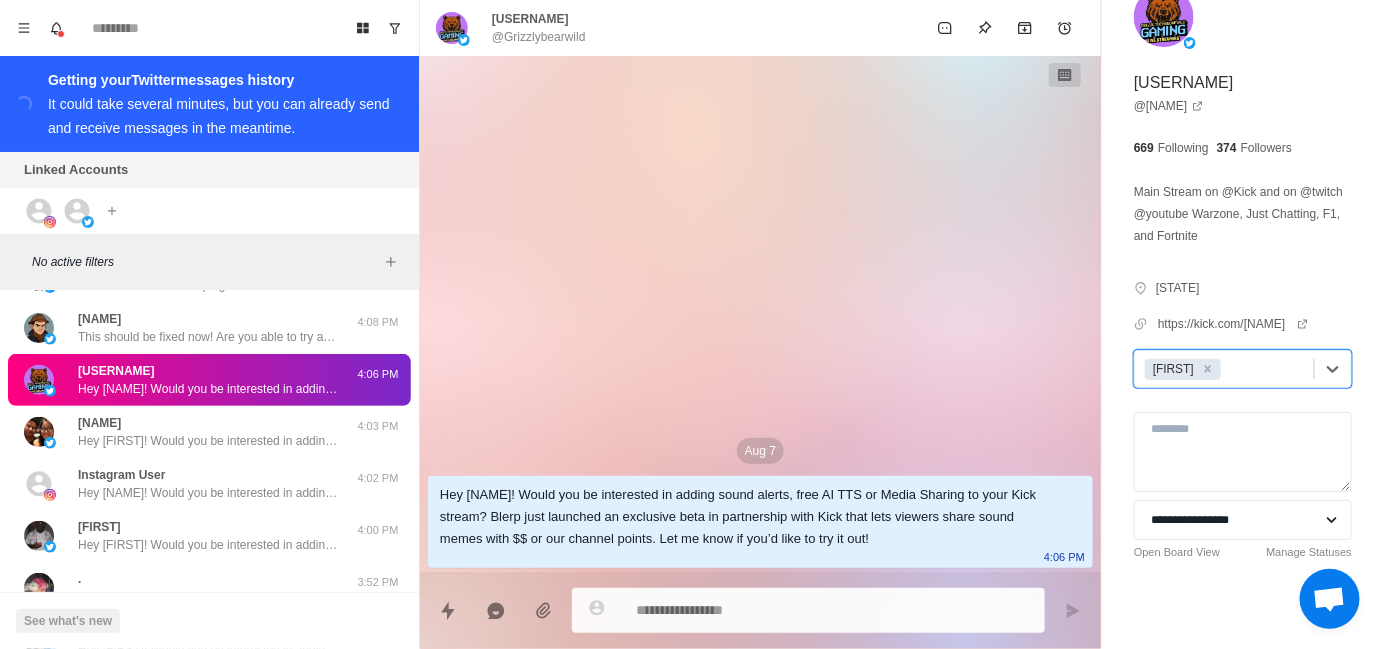 scroll, scrollTop: 45, scrollLeft: 0, axis: vertical 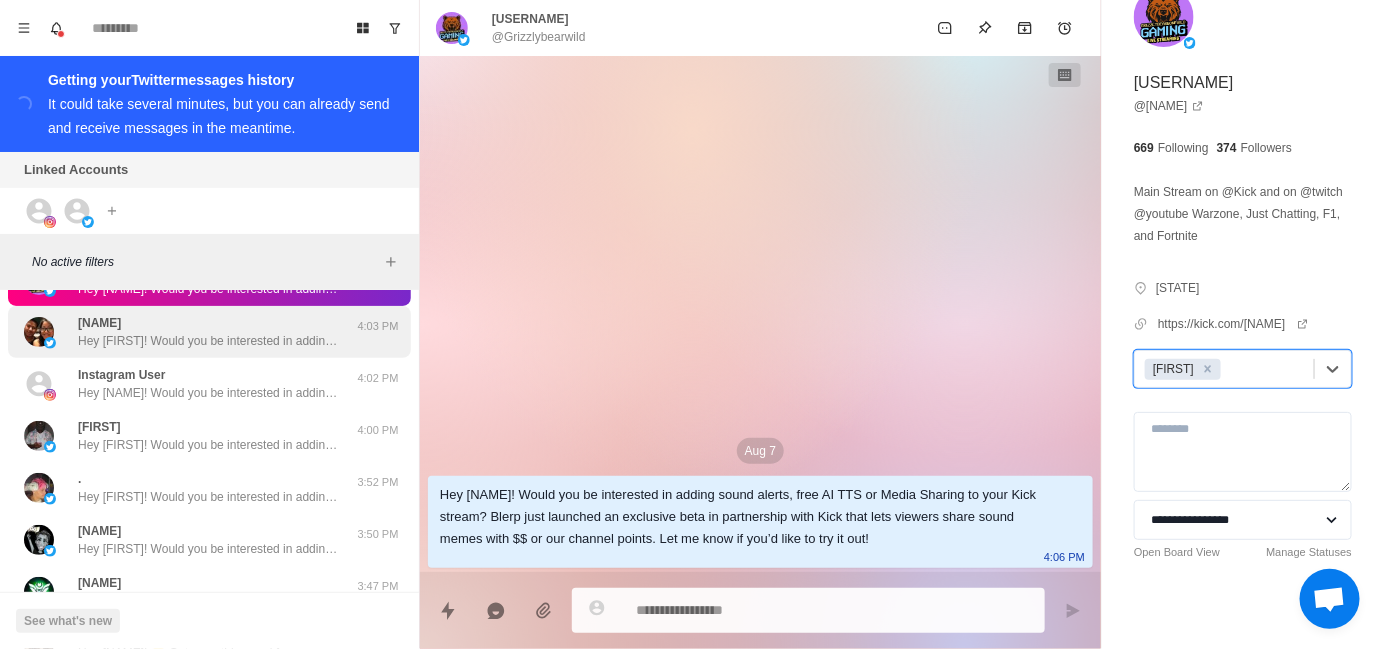 click on "Hey [FIRST]! Would you be interested in adding sound alerts, free AI TTS or Media Sharing to your Kick stream? Blerp just launched an exclusive beta in partnership with Kick that lets viewers share sound memes with $$ or our channel points. Let me know if you’d like to try it out!" at bounding box center (208, 341) 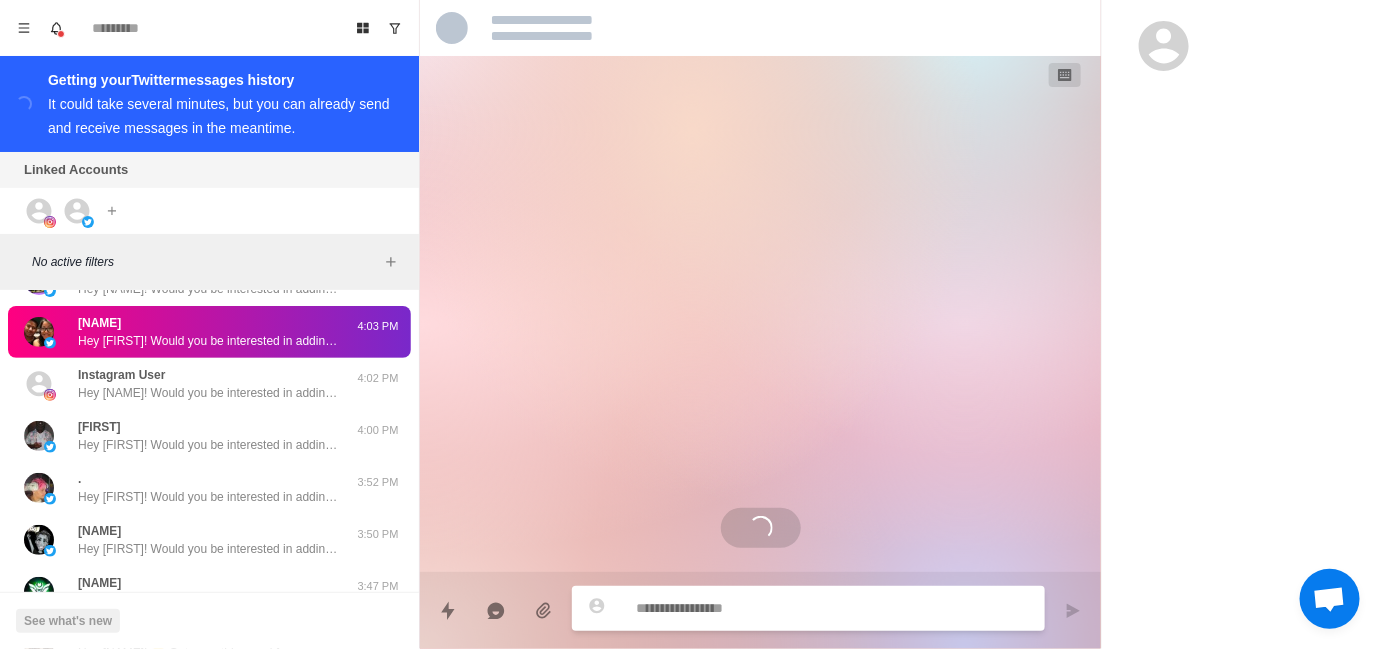scroll, scrollTop: 0, scrollLeft: 0, axis: both 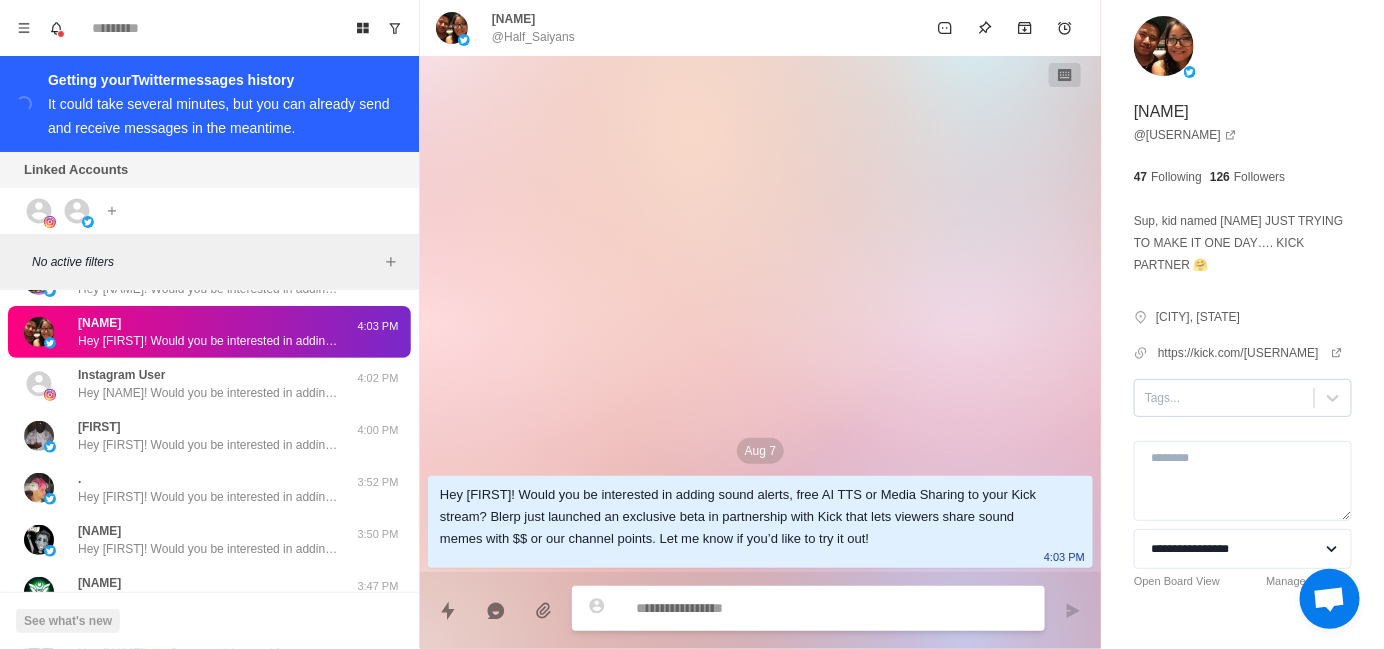click at bounding box center (1224, 398) 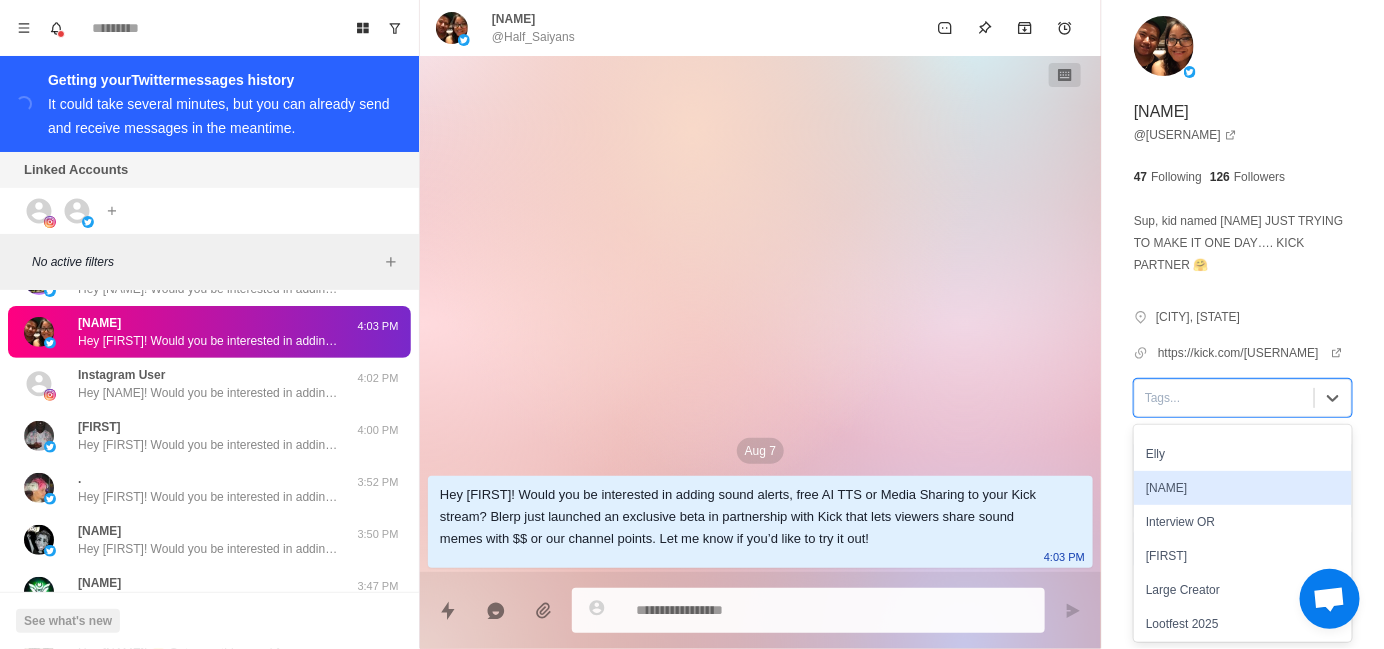 scroll, scrollTop: 100, scrollLeft: 0, axis: vertical 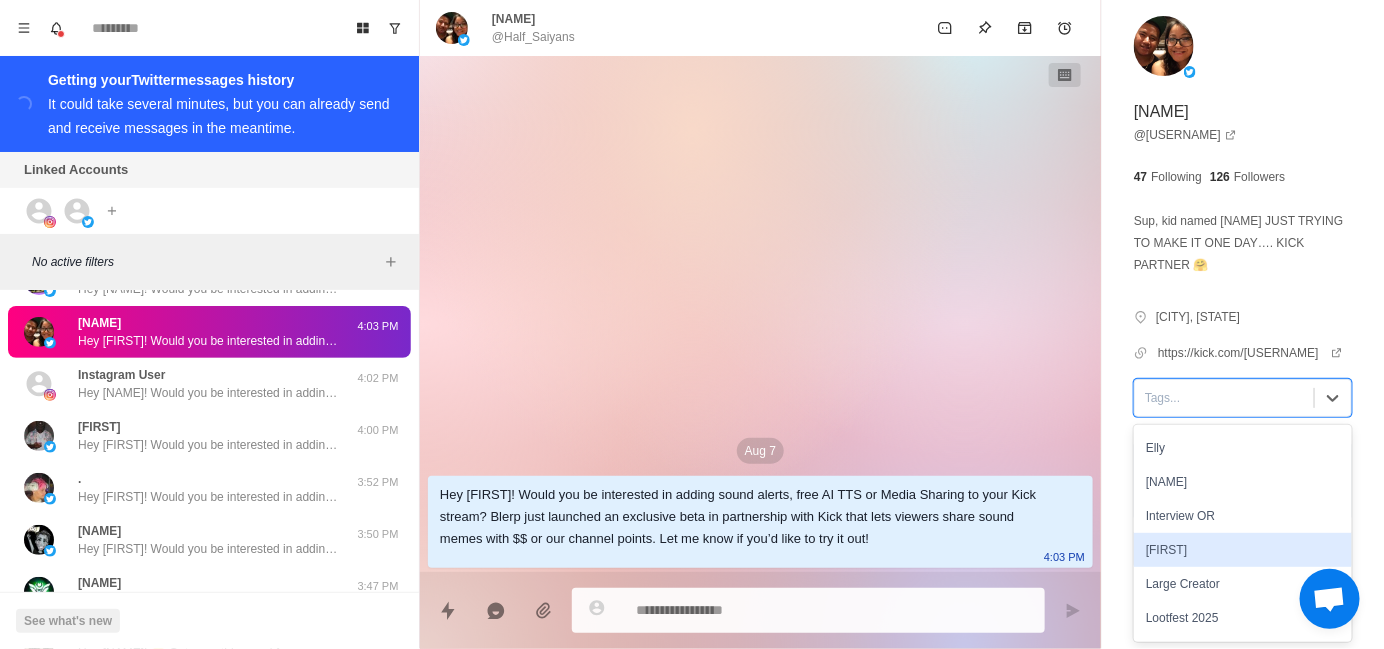 click on "[FIRST]" at bounding box center [1243, 550] 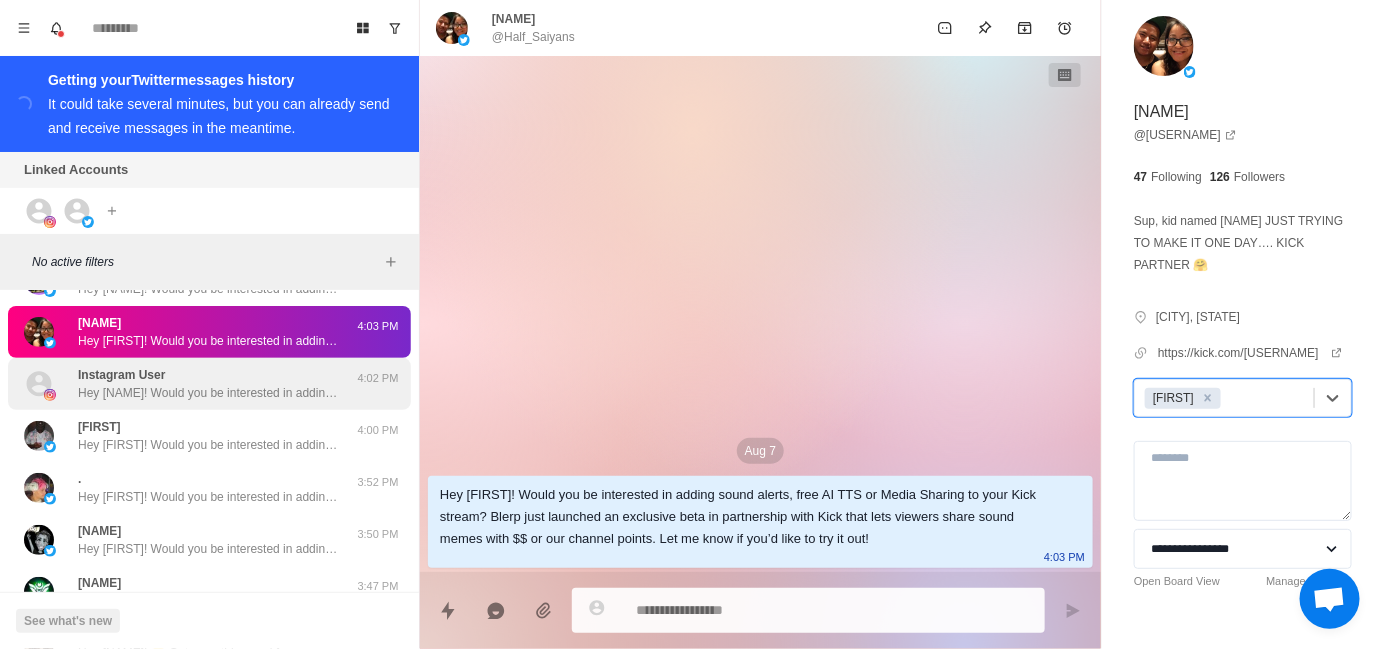 click on "Instagram User Hey [FIRST]! Would you be interested in adding sound alerts, free AI TTS or Media Sharing to your Kick stream? Blerp just launched an exclusive beta in partnership with Kick that lets viewers share sound memes with $$ or our channel points. Let me know if you’d like to try it out! 4:02 PM" at bounding box center (209, 384) 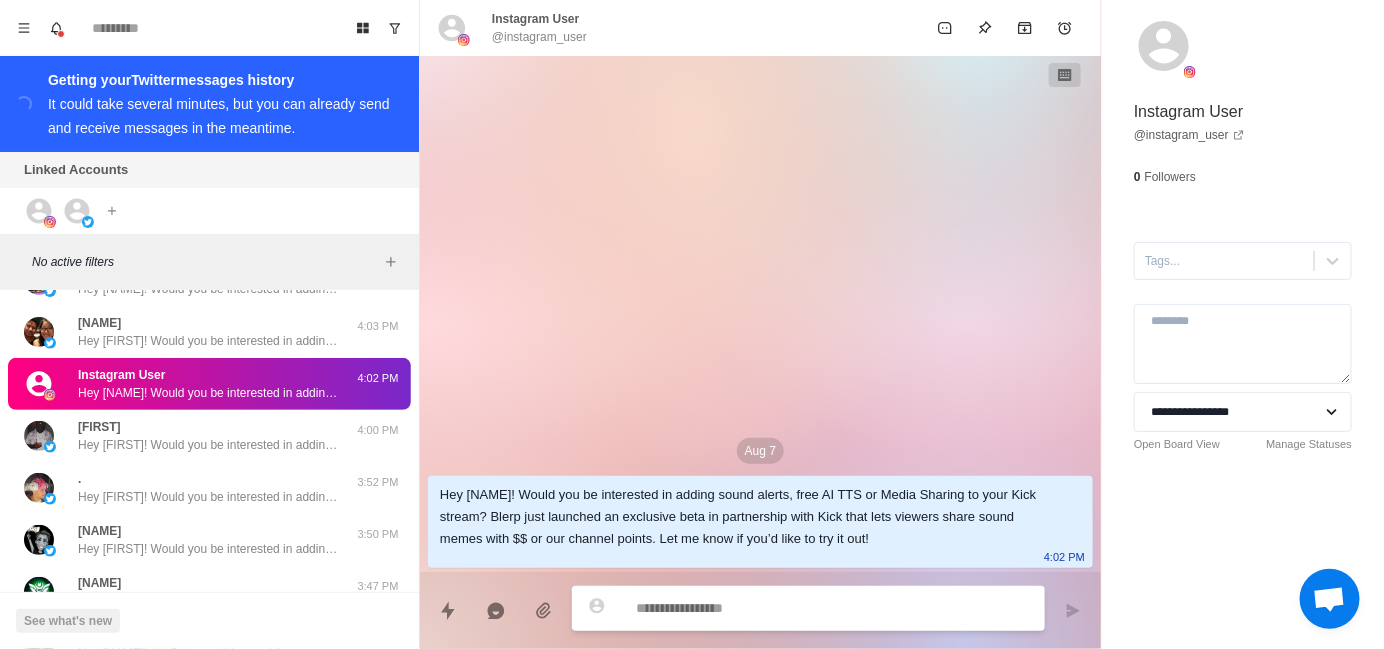 click on "**********" at bounding box center (1243, 270) 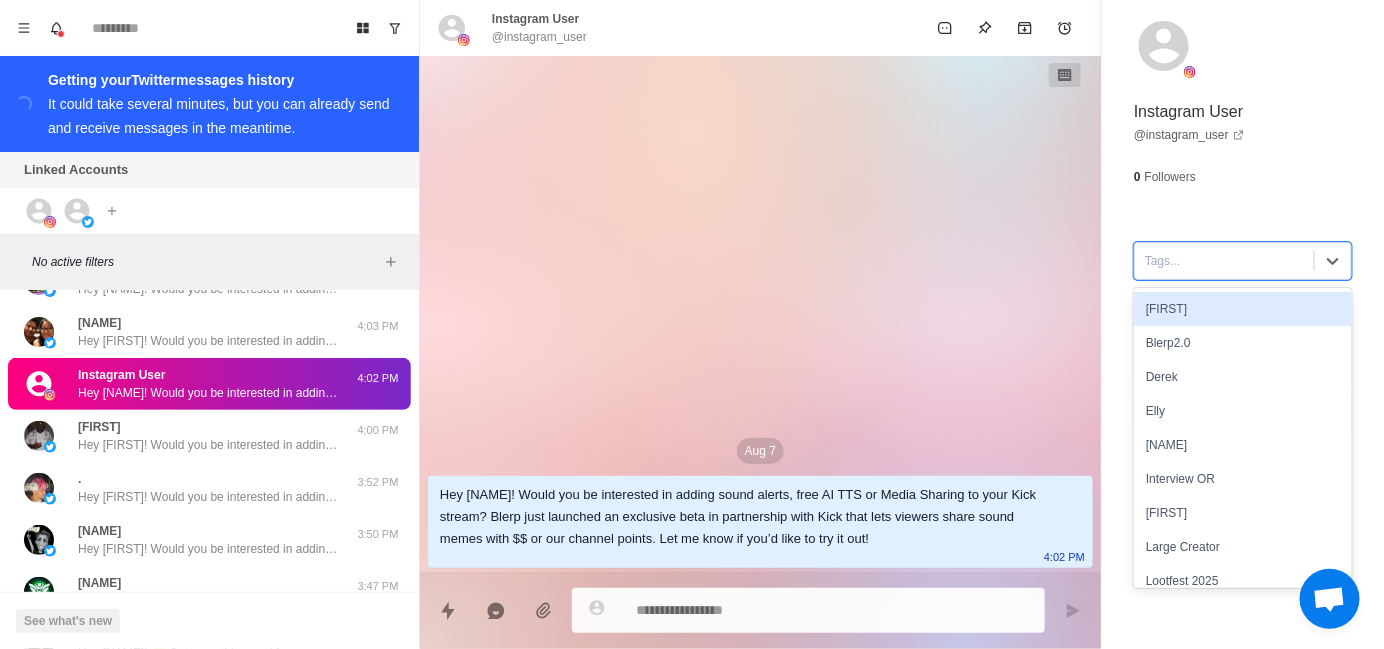 click at bounding box center [1224, 261] 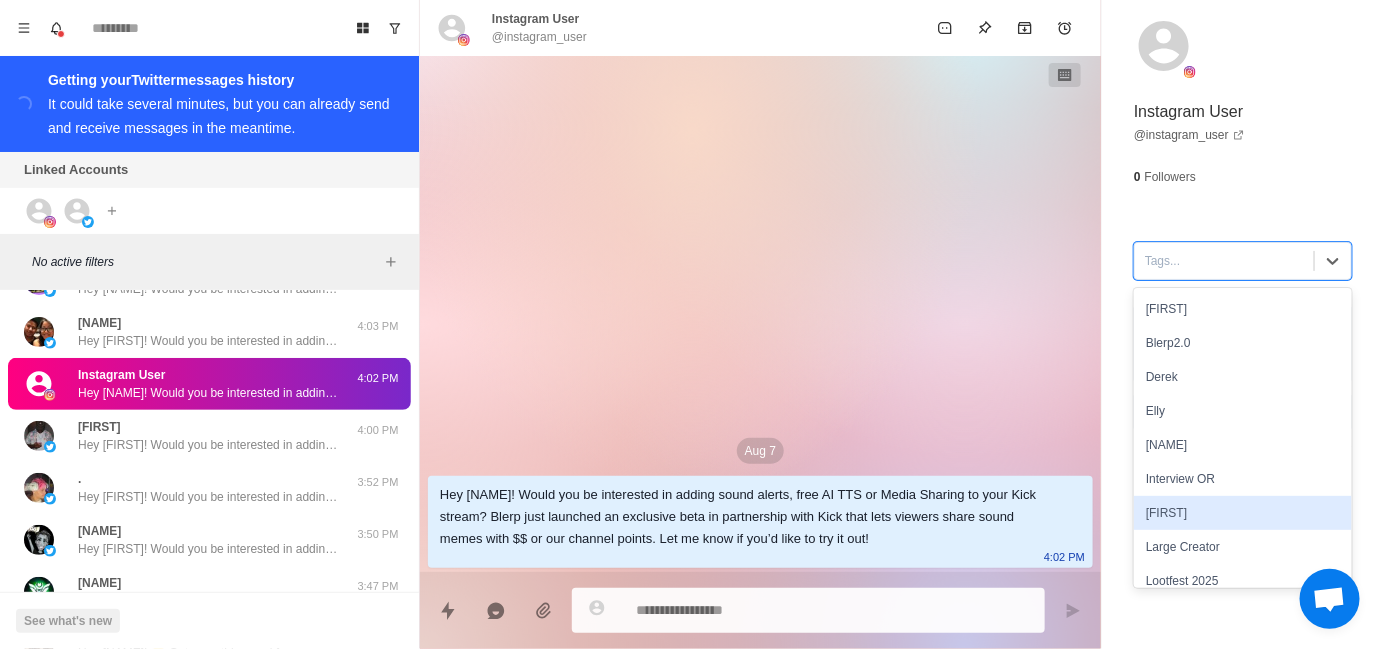 click on "[FIRST]" at bounding box center [1243, 513] 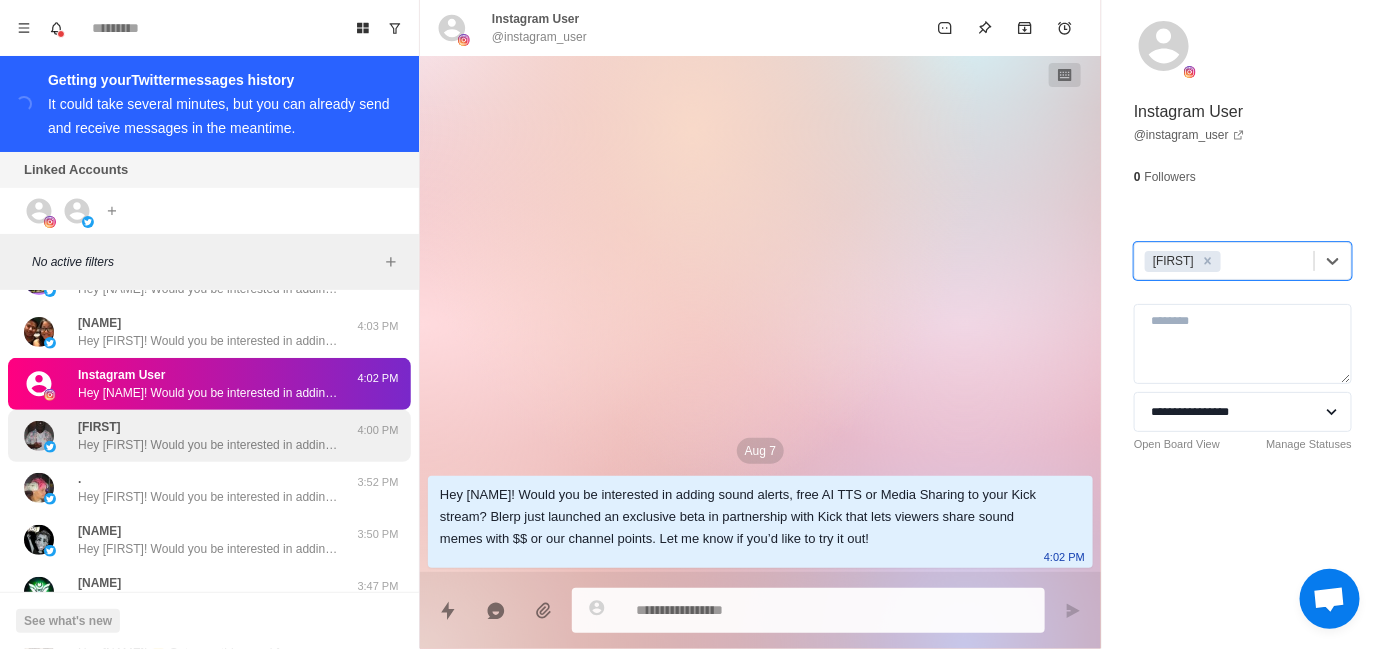 click on "Hey [FIRST]! Would you be interested in adding sound alerts, free AI TTS or Media Sharing to your Kick stream? Blerp just launched an exclusive beta in partnership with Kick that lets viewers share sound memes with $$ or our channel points. Let me know if you’d like to try it out!" at bounding box center (208, 445) 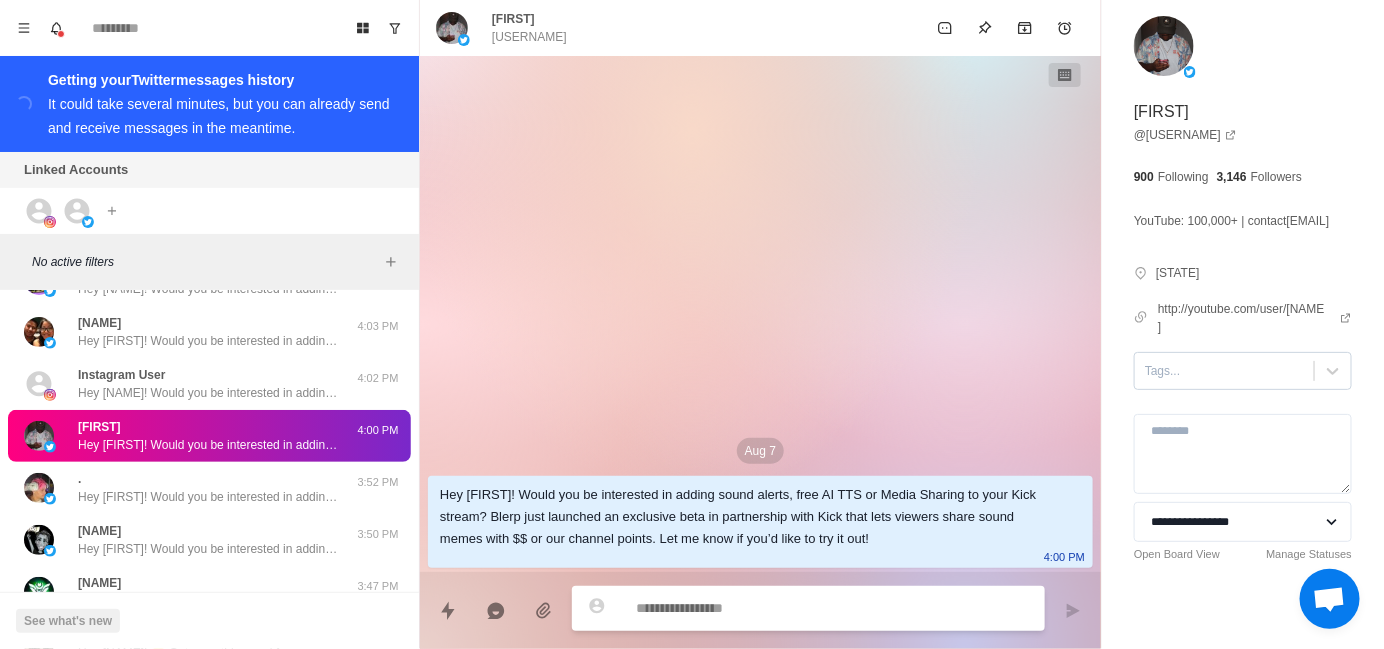 click on "Tags..." at bounding box center (1224, 371) 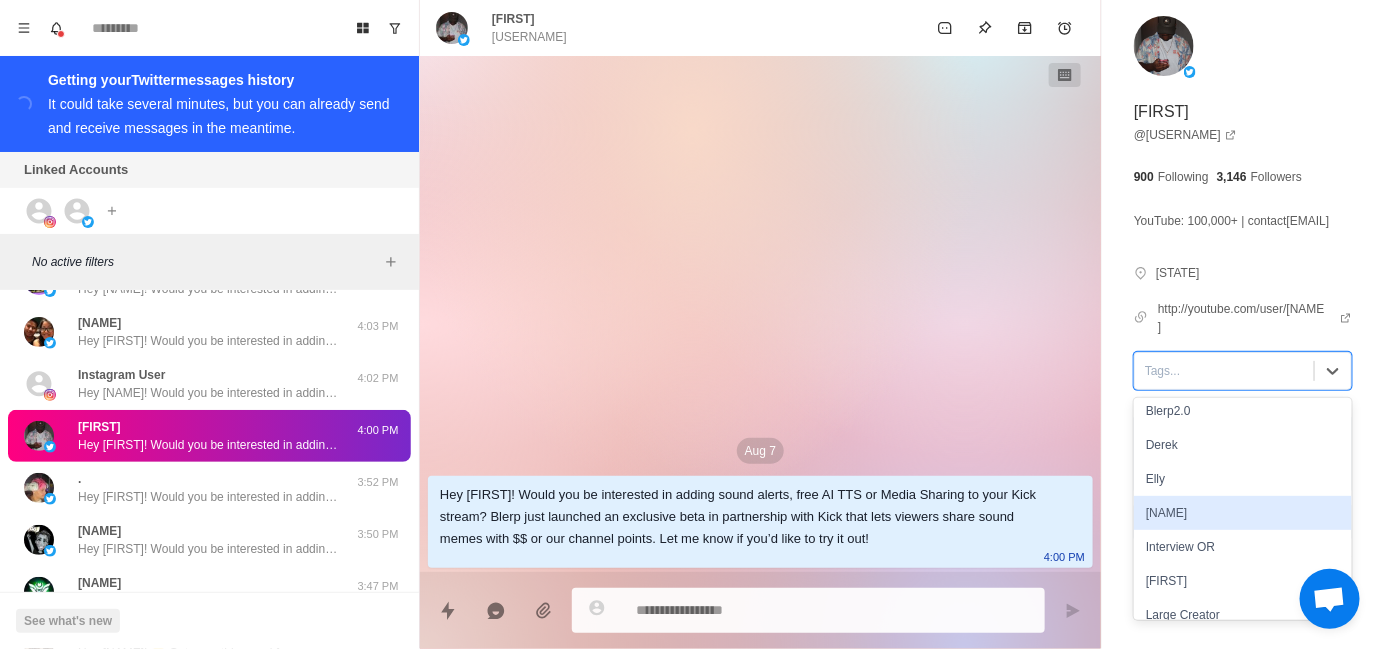 scroll, scrollTop: 193, scrollLeft: 0, axis: vertical 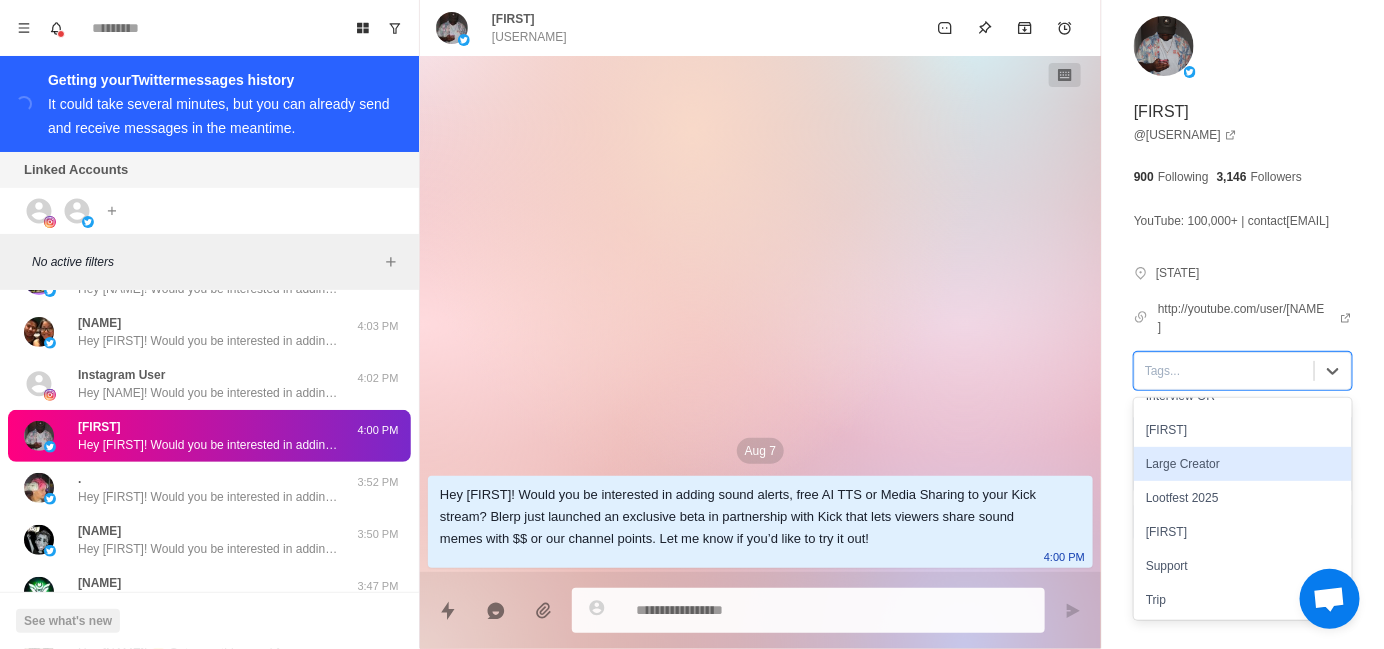 click on "[FIRST]" at bounding box center (1243, 430) 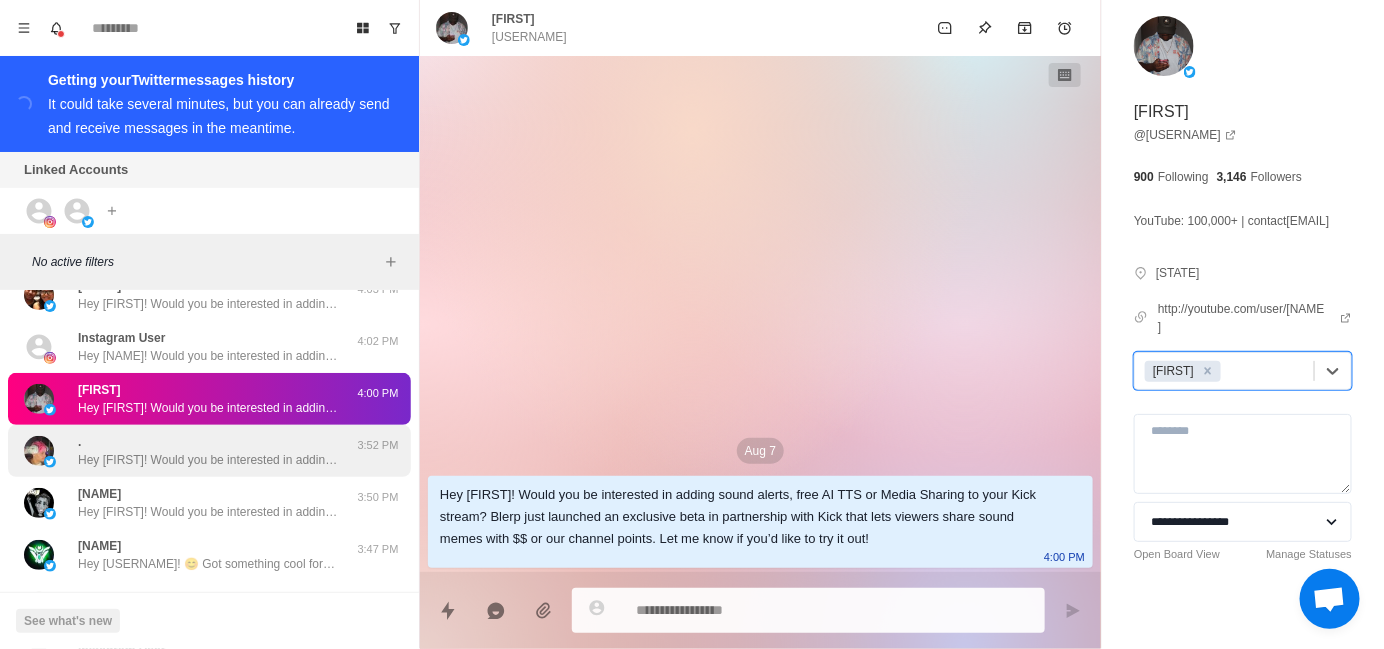 scroll, scrollTop: 299, scrollLeft: 0, axis: vertical 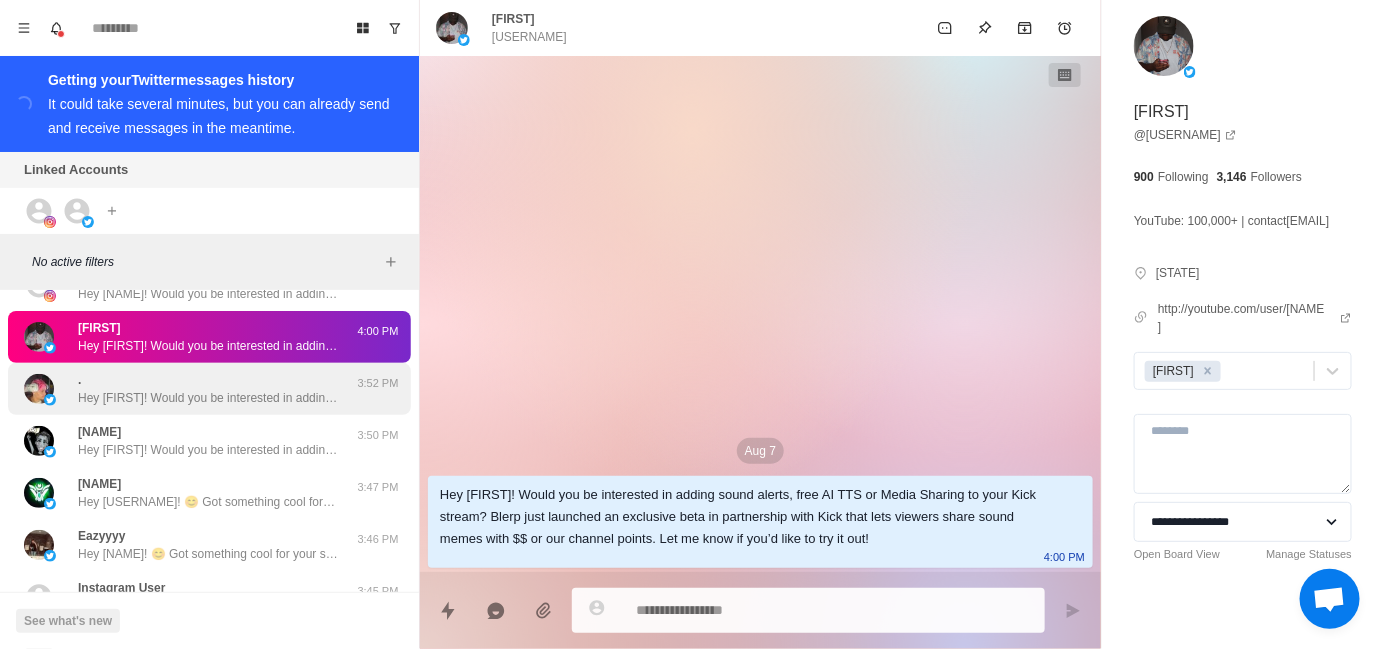 click on "Hey [FIRST]! Would you be interested in adding sound alerts, free AI TTS or Media Sharing to your Kick stream? Blerp just launched an exclusive beta in partnership with Kick that lets viewers share sound memes with $$ or our channel points. Let me know if you’d like to try it out!" at bounding box center (208, 398) 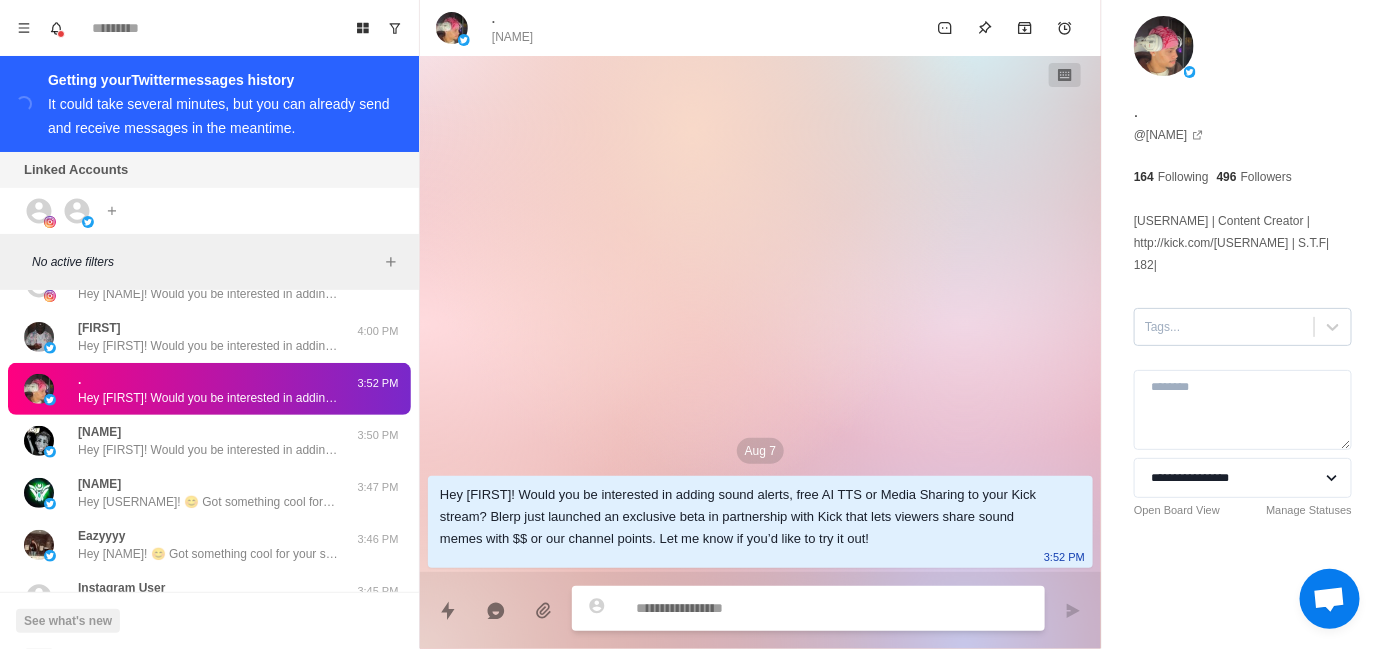 click at bounding box center (1224, 327) 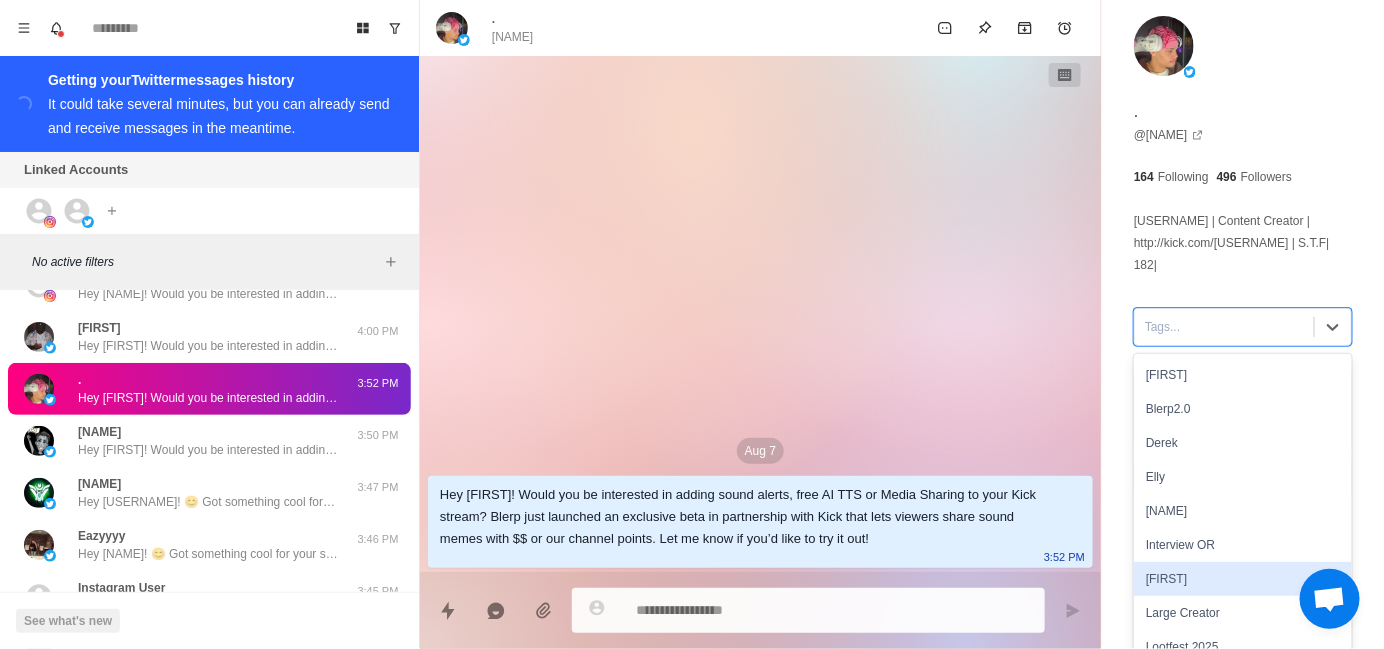 click on "[FIRST]" at bounding box center [1243, 579] 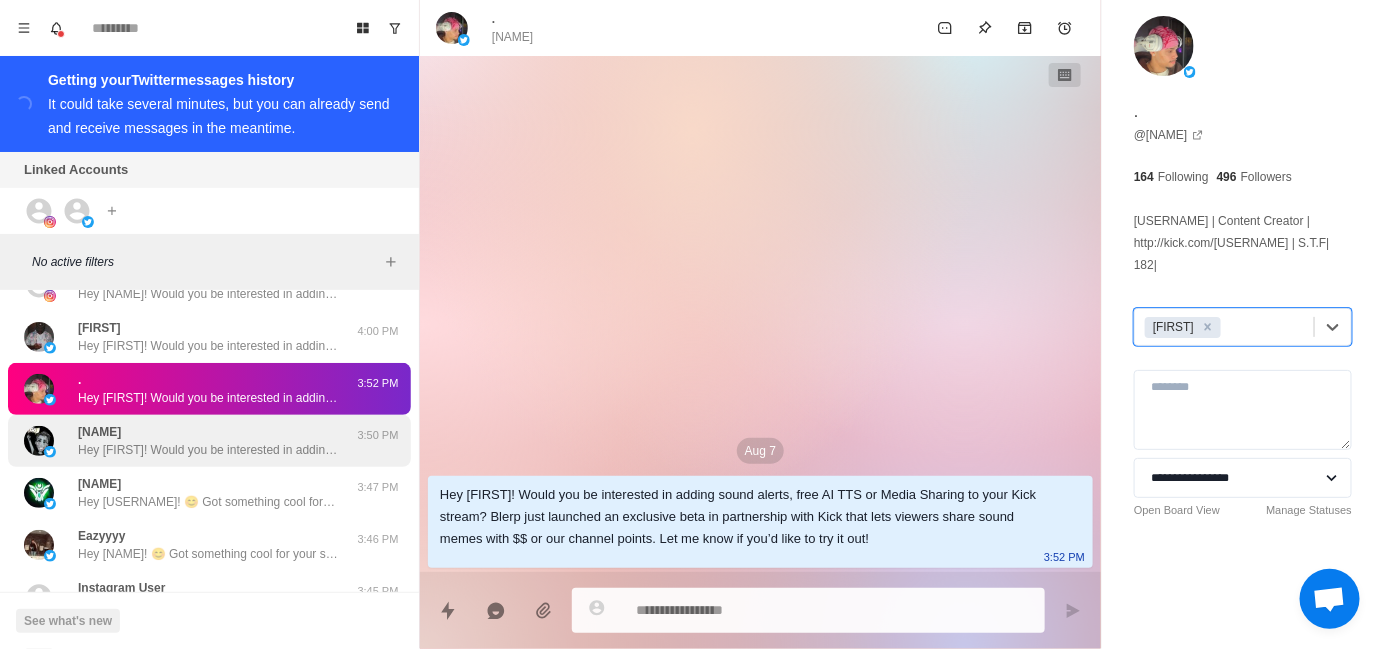 click on "Hey [FIRST]! Would you be interested in adding sound alerts, free AI TTS or Media Sharing to your Kick stream? Blerp just launched an exclusive beta in partnership with Kick that lets viewers share sound memes with $$ or our channel points. Let me know if you’d like to try it out!" at bounding box center [208, 450] 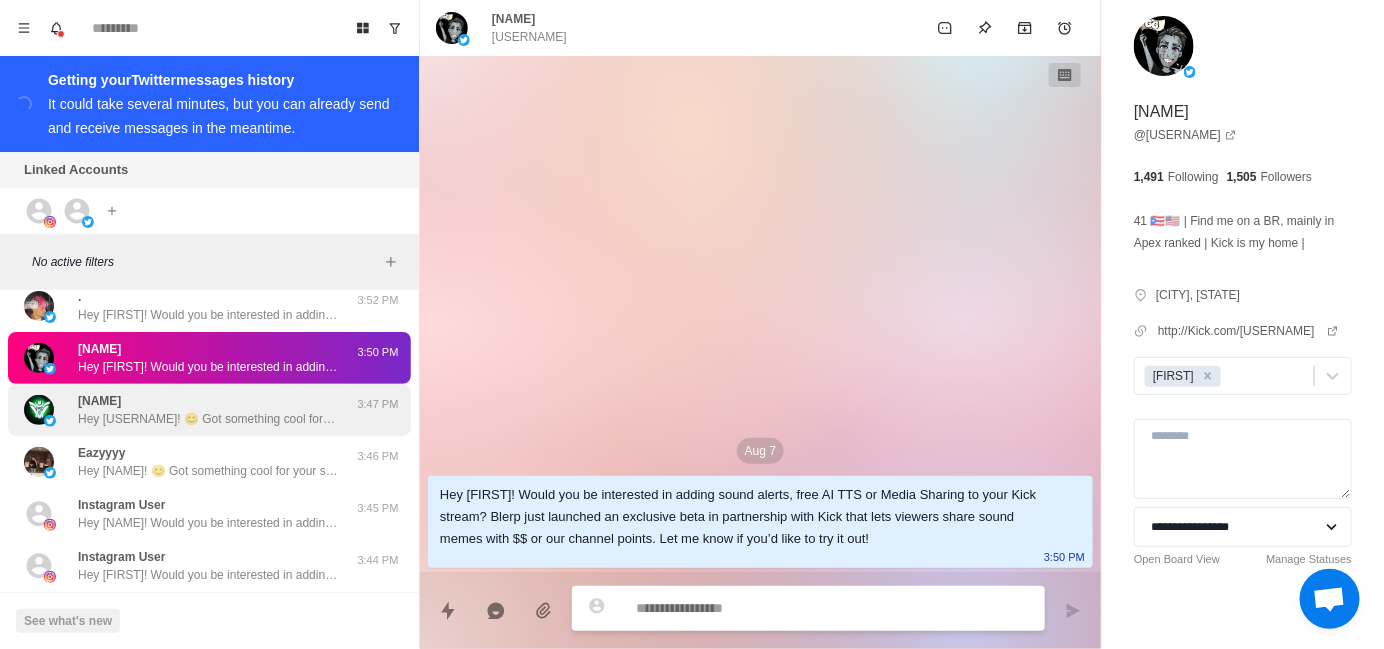 scroll, scrollTop: 400, scrollLeft: 0, axis: vertical 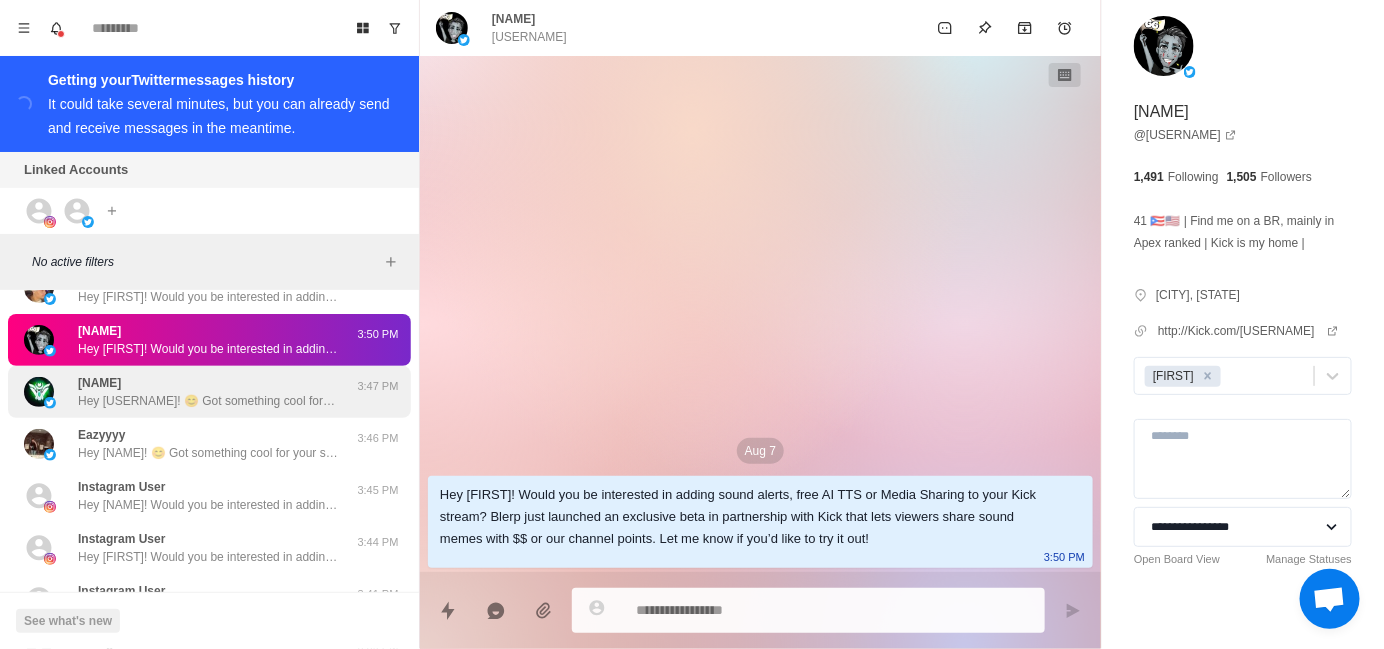 click on "Hey [USERNAME]! 😊
Got something cool for your stream that could seriously level up audience interaction – AI Text-to-Speech (TTS)! 🔊 You’ll get access to a ton of AI voices to choose from. Plus, you can even add your own AI voice if you want to keep that personal touch. 🎮
If that sounds like something you'd want to add, let me know! I can help you get set up quickly or you can head over here to check it out yourself: https://t.co/T4v7iY0a6s" at bounding box center (208, 401) 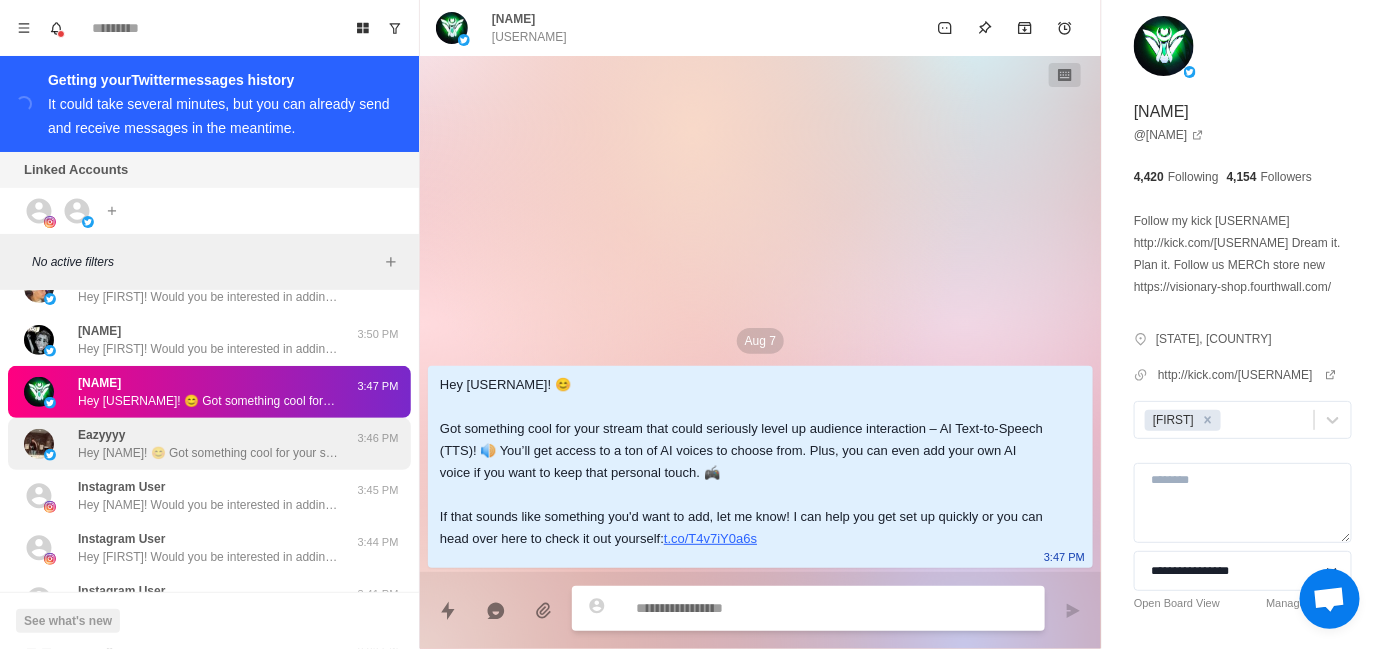 click on "Hey [NAME]! 😊
Got something cool for your stream that could seriously level up audience interaction – AI Text-to-Speech (TTS)! 🔊 You’ll get access to a ton of AI voices to choose from. Plus, you can even add your own AI voice if you want to keep that personal touch. 🎮
If that sounds like something you'd want to add, let me know! I can help you get set up quickly or you can head over here to check it out yourself: https://t.co/T4v7iY0a6s" at bounding box center (208, 444) 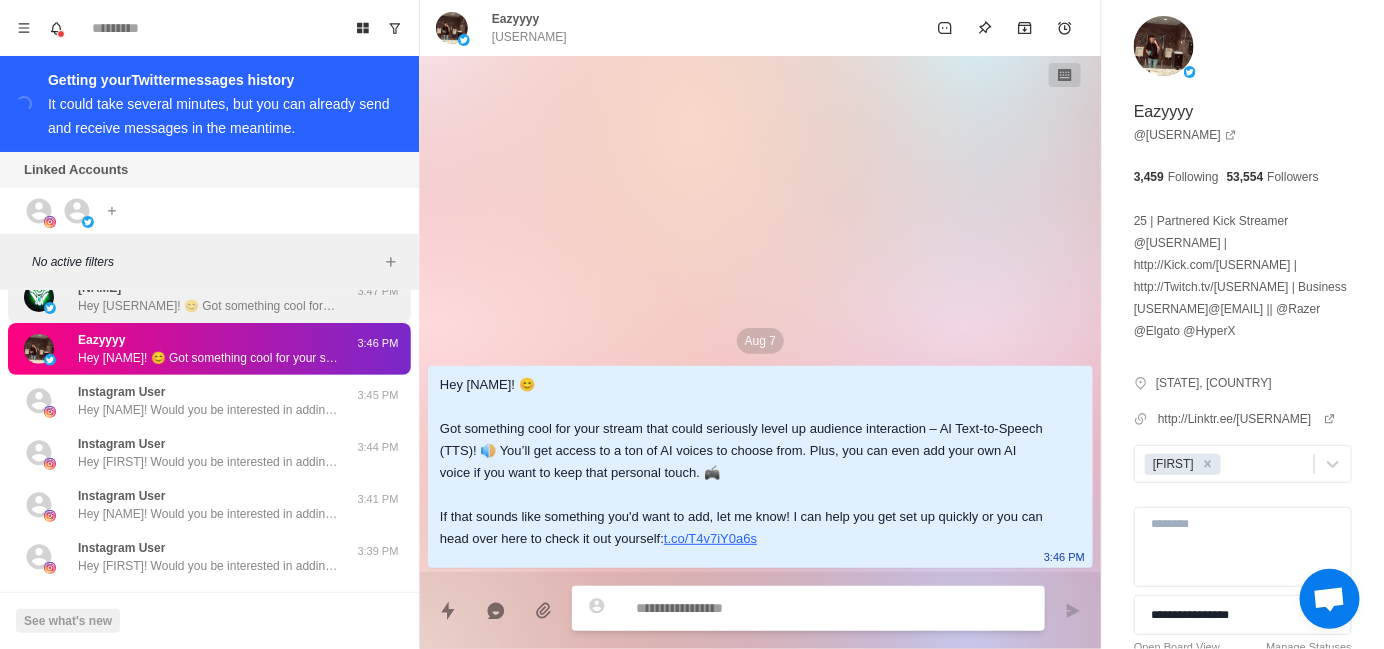 scroll, scrollTop: 500, scrollLeft: 0, axis: vertical 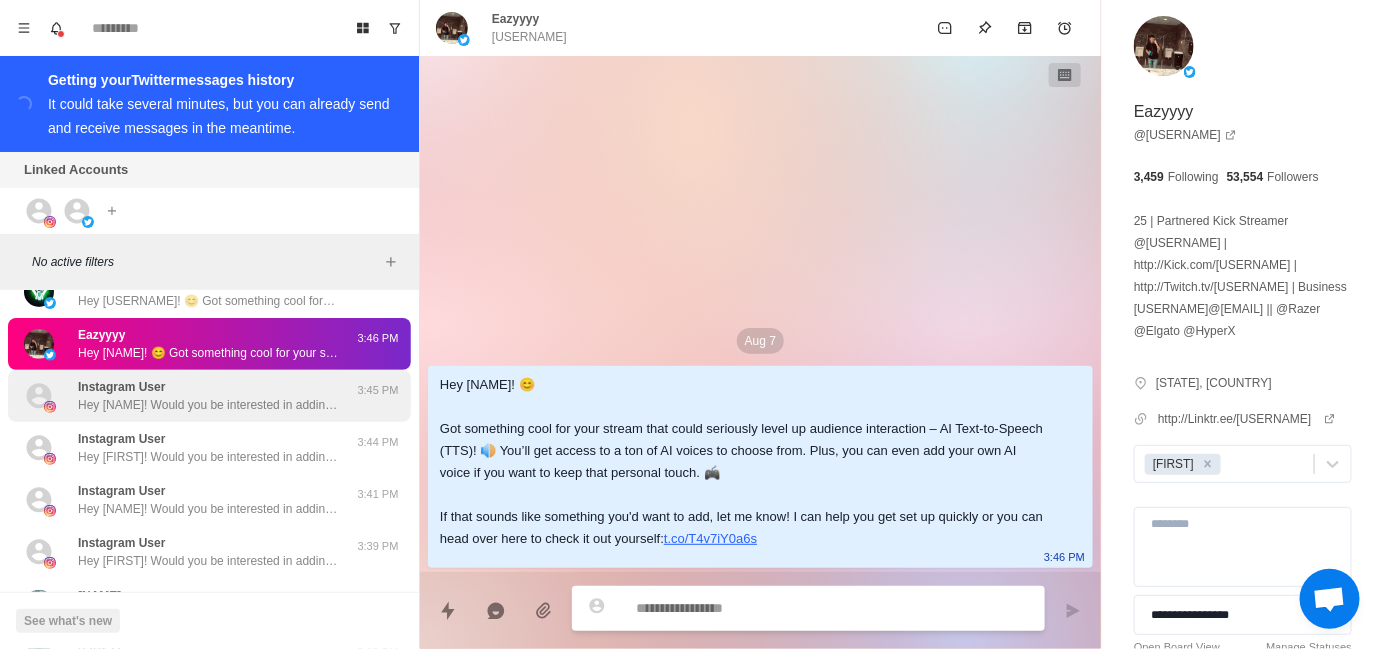 click on "Hey [NAME]! Would you be interested in adding sound alerts, free AI TTS or Media Sharing to your Kick stream? Blerp just launched an exclusive beta in partnership with Kick that lets viewers share sound memes with $$ or our channel points. Let me know if you’d like to try it out!" at bounding box center [208, 405] 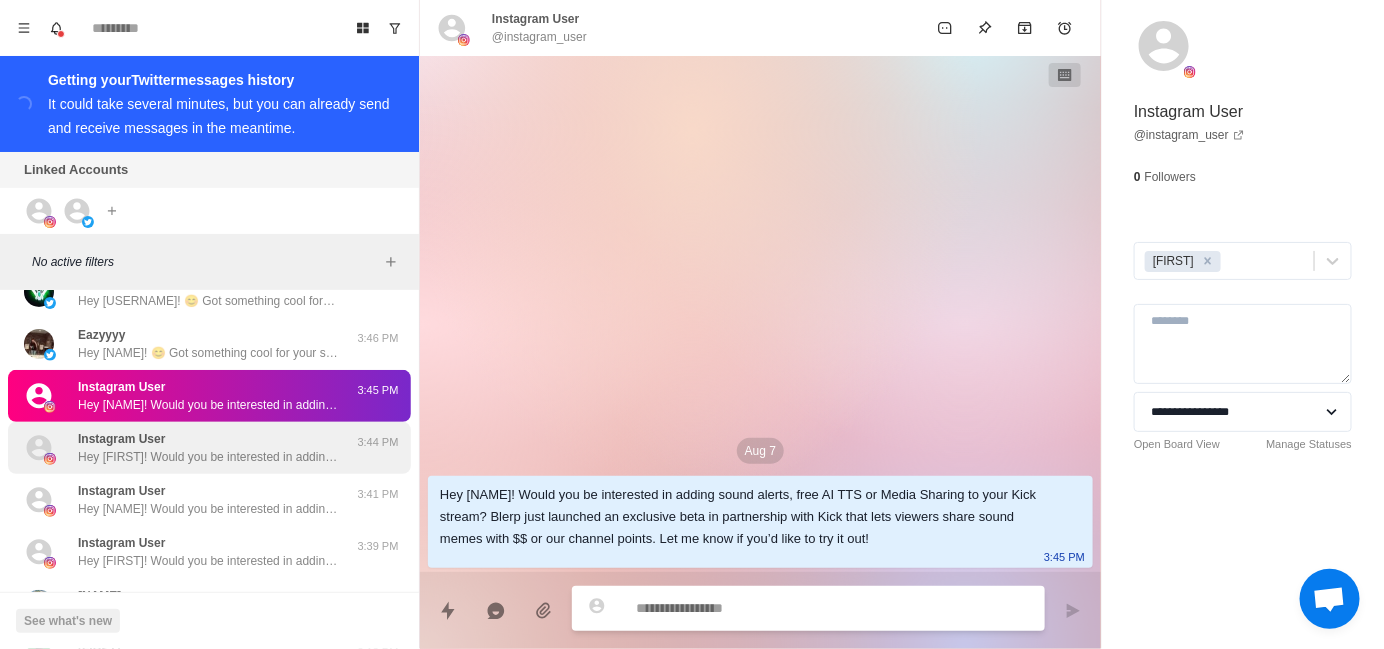 click on "Instagram User Hey [FIRST]! Would you be interested in adding sound alerts, free AI TTS or Media Sharing to your Kick stream? Blerp just launched an exclusive beta in partnership with Kick that lets viewers share sound memes with $$ or our channel points. Let me know if you’d like to try it out!" at bounding box center (208, 448) 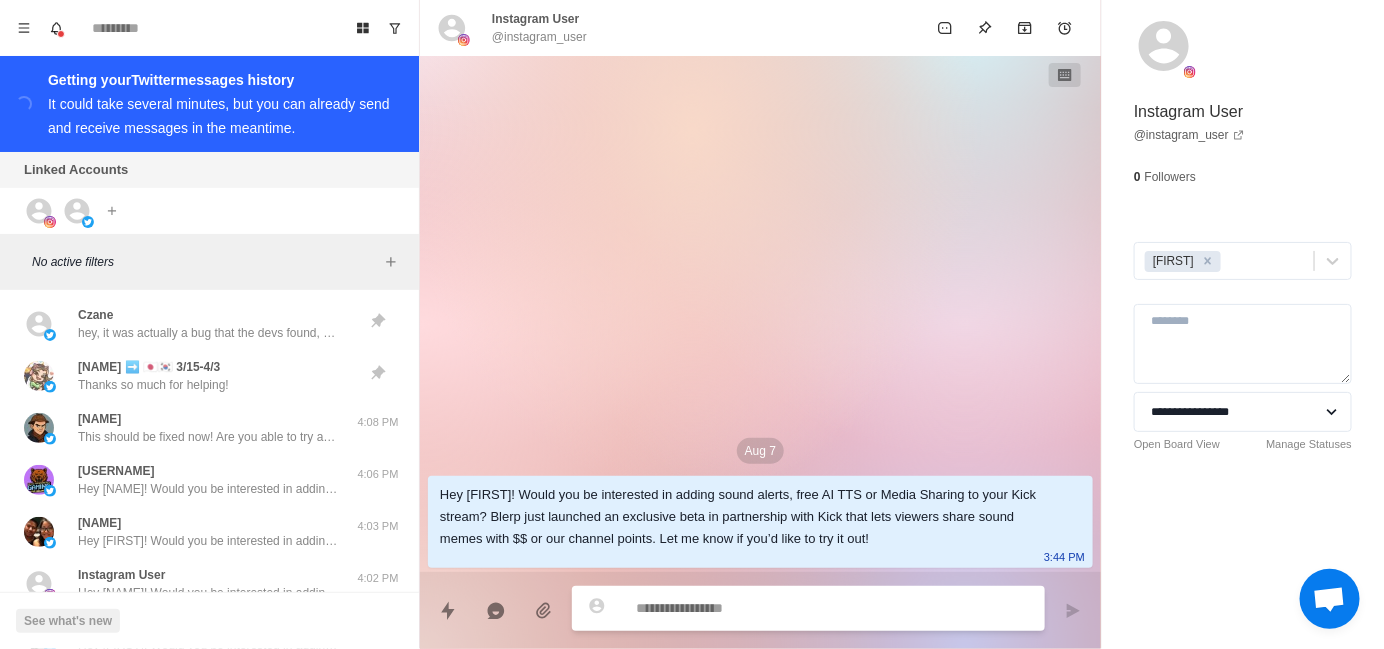 scroll, scrollTop: 0, scrollLeft: 0, axis: both 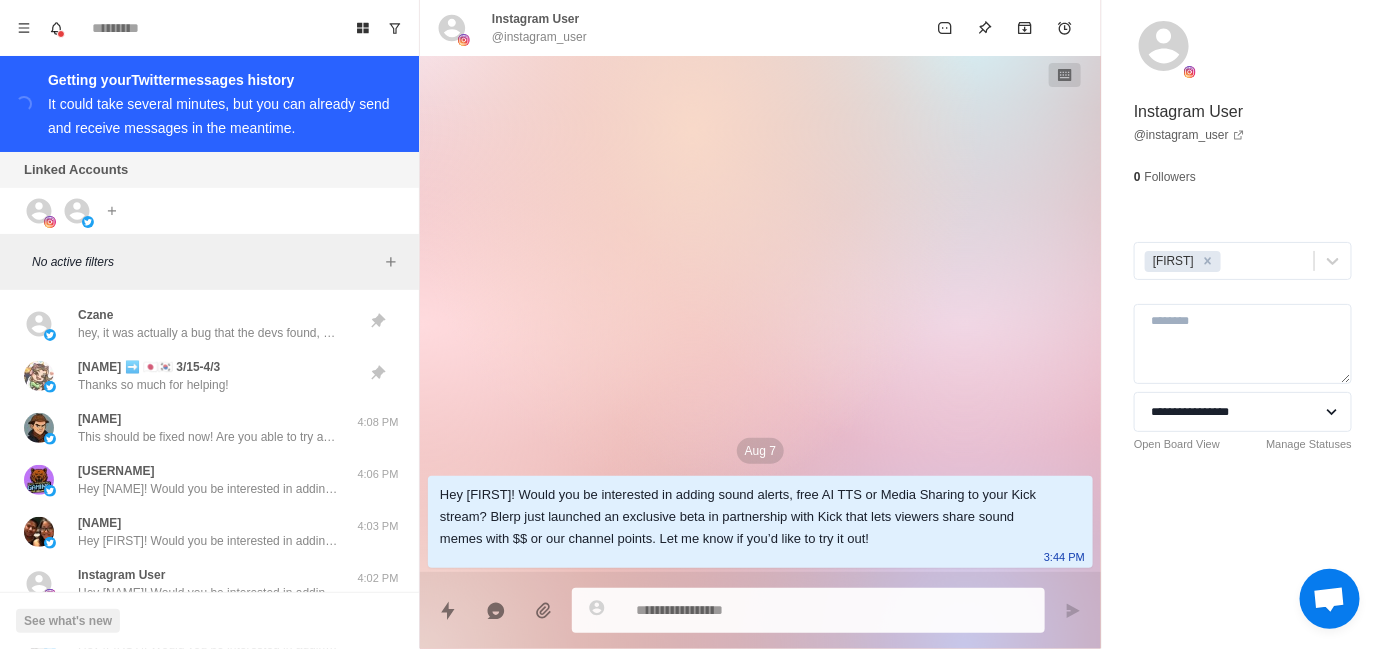 click on "Aug 7 Hey [NAME]! Would you be interested in adding sound alerts, free AI TTS or Media Sharing to your Kick stream? Blerp just launched an exclusive beta in partnership with Kick that lets viewers share sound memes with $$ or our channel points. Let me know if you’d like to try it out! 3:44 PM" at bounding box center (760, 314) 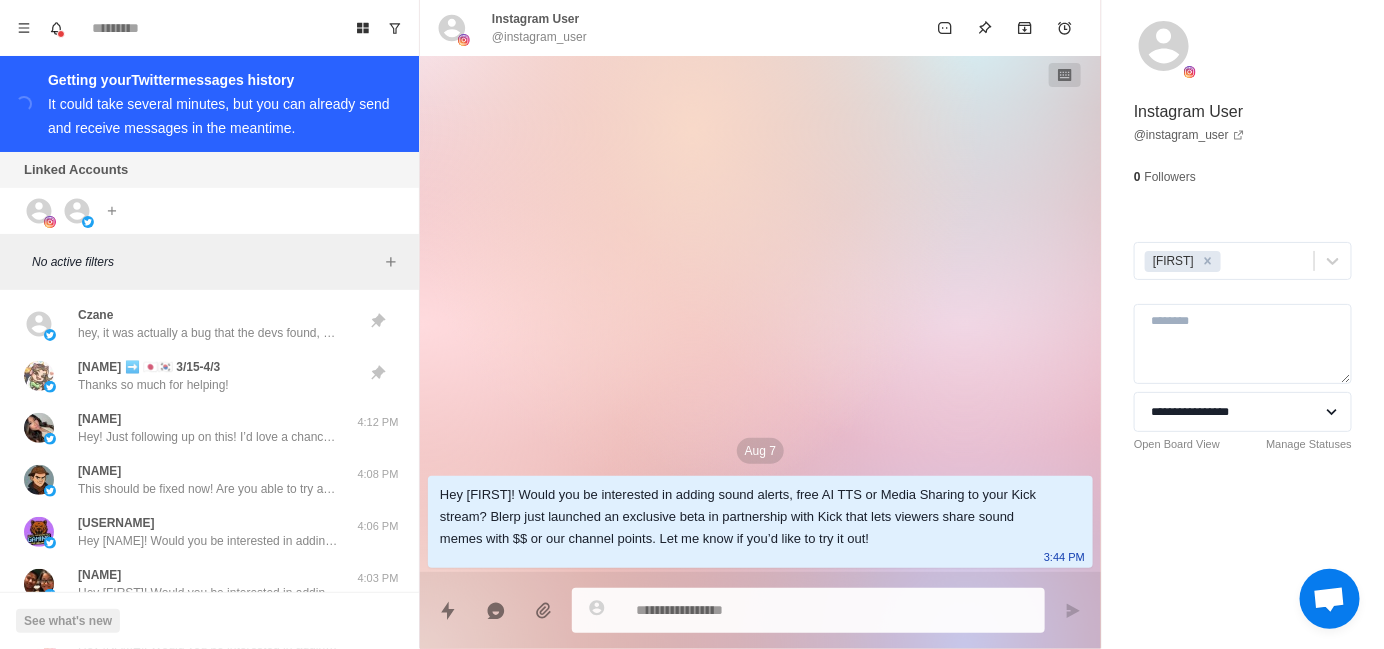 type on "*" 